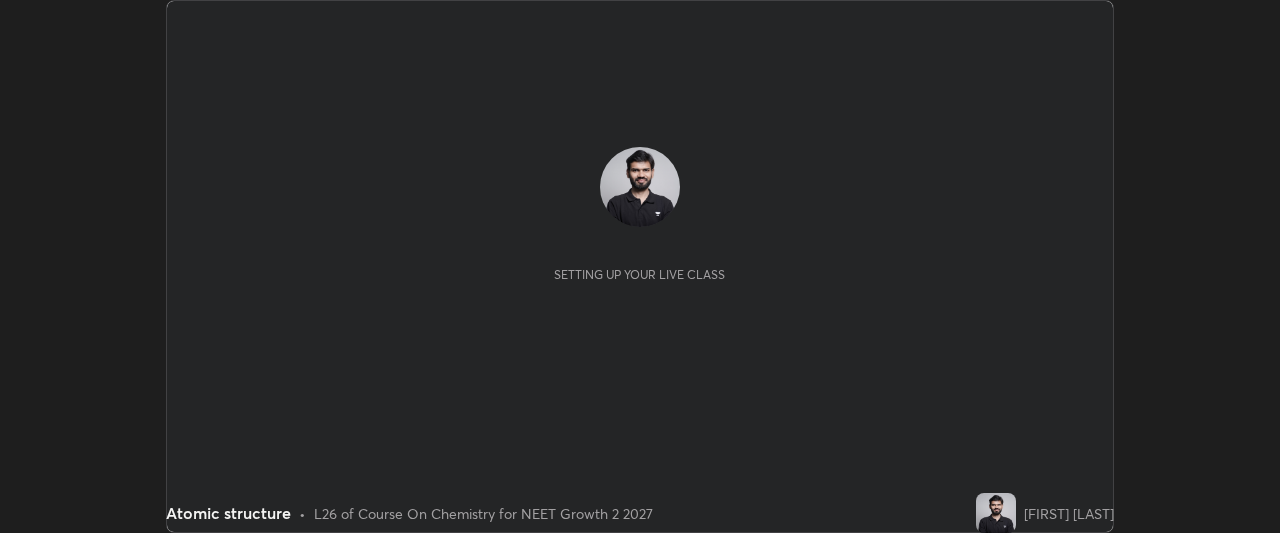 scroll, scrollTop: 0, scrollLeft: 0, axis: both 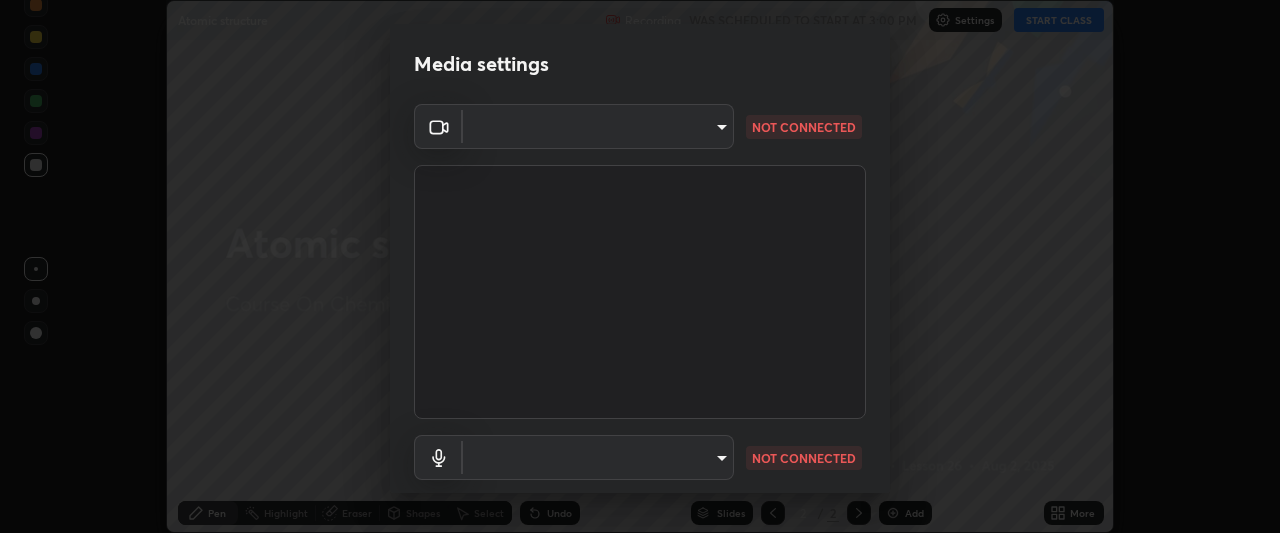type on "[HASH]" 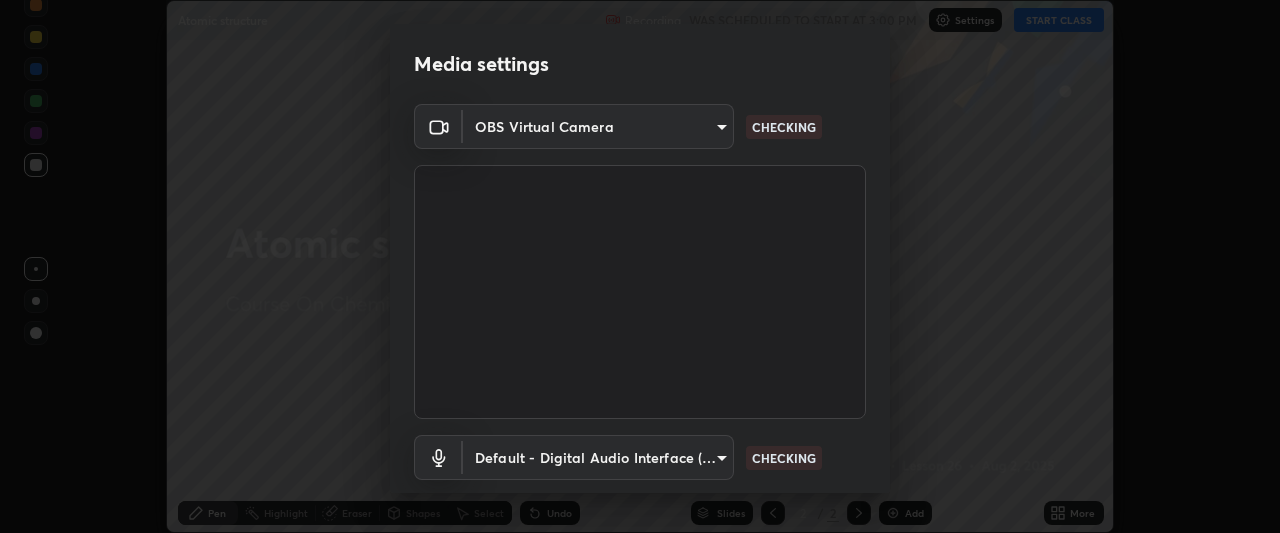 click on "Erase all Atomic structure Recording WAS SCHEDULED TO START AT 3:00 PM Settings START CLASS Setting up your live class Atomic structure • L26 of Course On Chemistry for NEET Growth 2 2027 [FIRST] [LAST] Pen Highlight Eraser Shapes Select Undo Slides 2 / 2 Add More No doubts shared Encourage your learners to ask a doubt for better clarity Report an issue Reason for reporting Buffering Chat not working Audio - Video sync issue Educator video quality low Attach an image Report Media settings OBS Virtual Camera [HASH] CHECKING Default - Digital Audio Interface (2- Cam Link 4K) default CHECKING 1 / 5 Next" at bounding box center (640, 266) 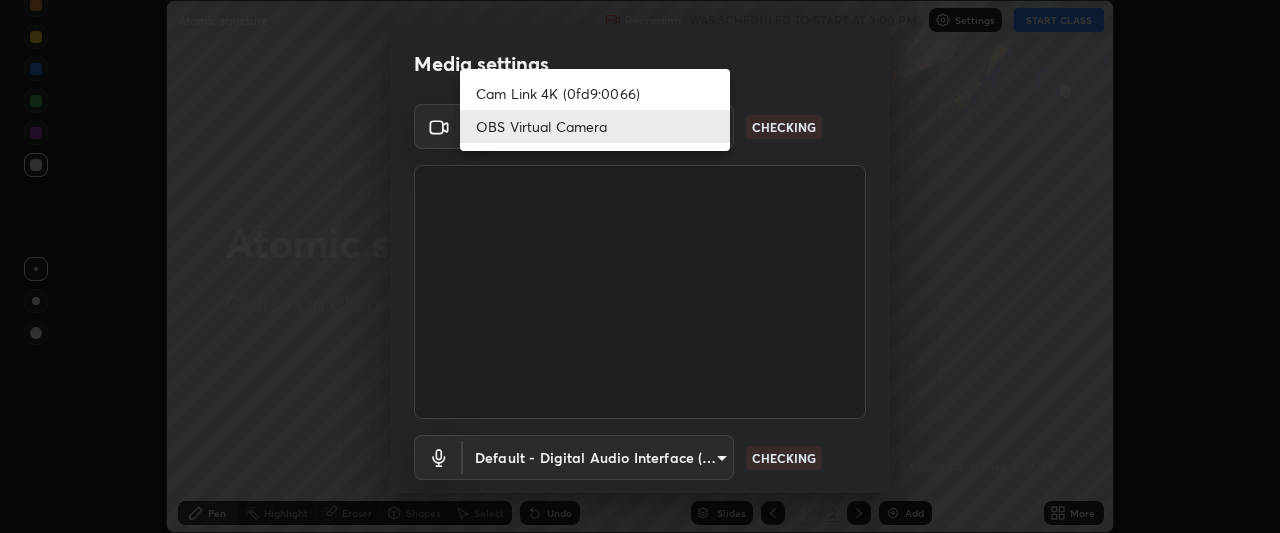 click on "Cam Link 4K (0fd9:0066)" at bounding box center (595, 93) 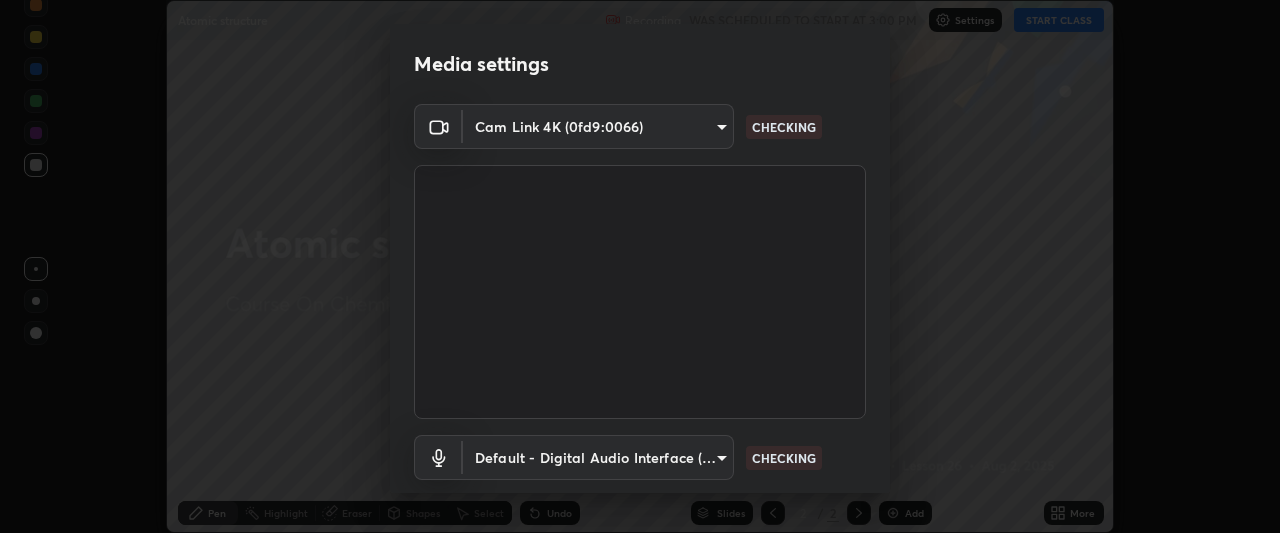 click on "Erase all Atomic structure Recording WAS SCHEDULED TO START AT 3:00 PM Settings START CLASS Setting up your live class Atomic structure • L26 of Course On Chemistry for NEET Growth 2 2027 [FIRST] [LAST] Pen Highlight Eraser Shapes Select Undo Slides 2 / 2 Add More No doubts shared Encourage your learners to ask a doubt for better clarity Report an issue Reason for reporting Buffering Chat not working Audio - Video sync issue Educator video quality low Attach an image Report Media settings Cam Link 4K ([VENDOR_ID]) [HASH] CHECKING Default - Digital Audio Interface (2- Cam Link 4K) default CHECKING 1 / 5 Next" at bounding box center (640, 266) 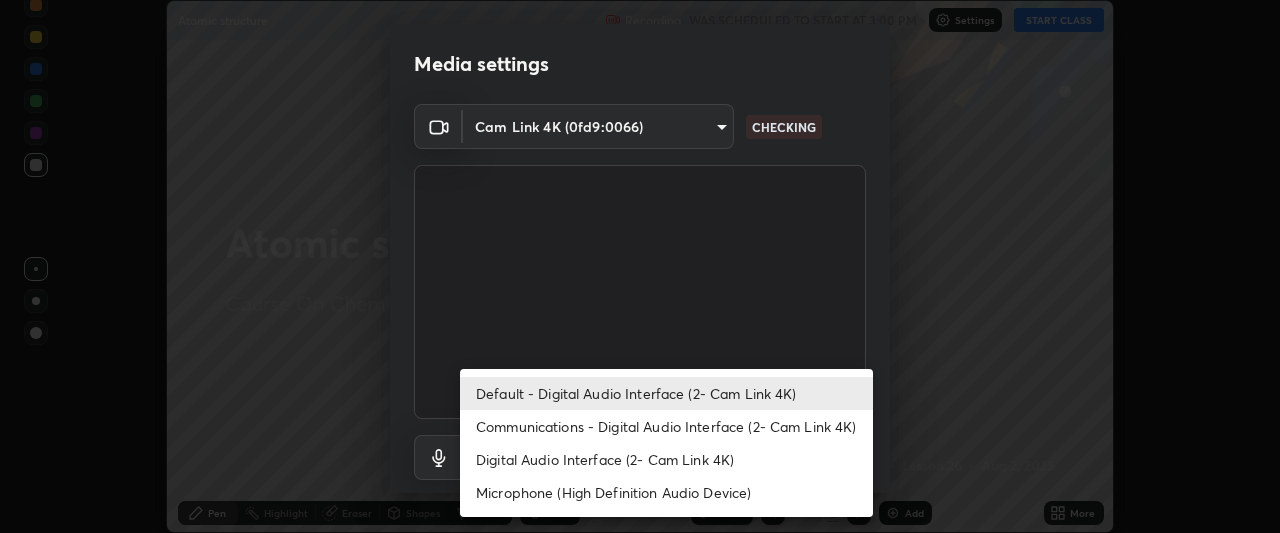 click on "Default - Digital Audio Interface (2- Cam Link 4K)" at bounding box center [666, 393] 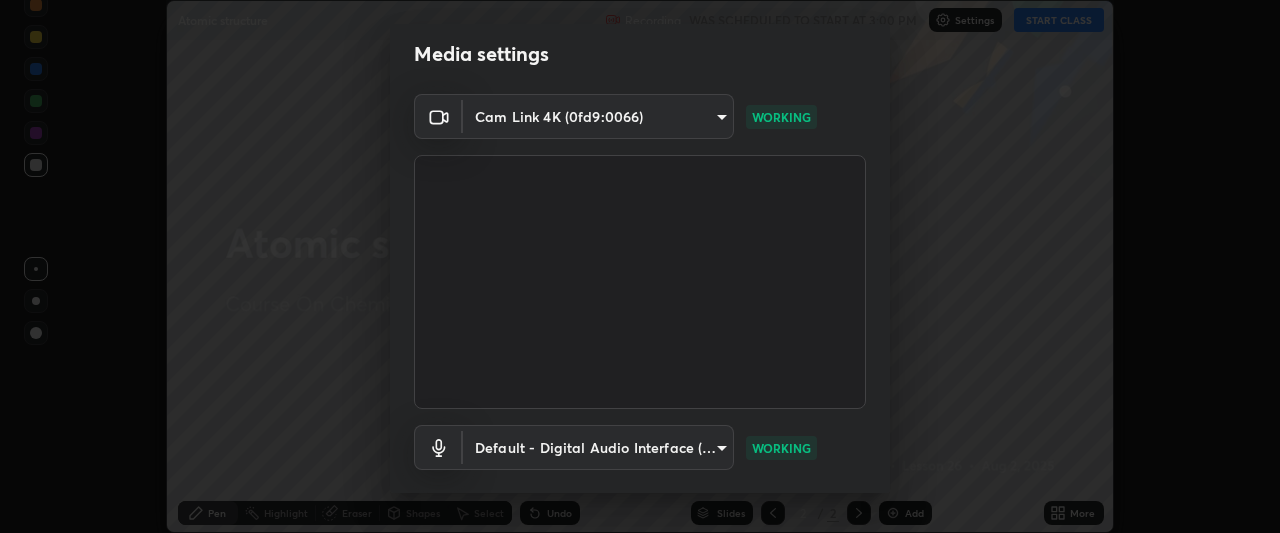 scroll, scrollTop: 123, scrollLeft: 0, axis: vertical 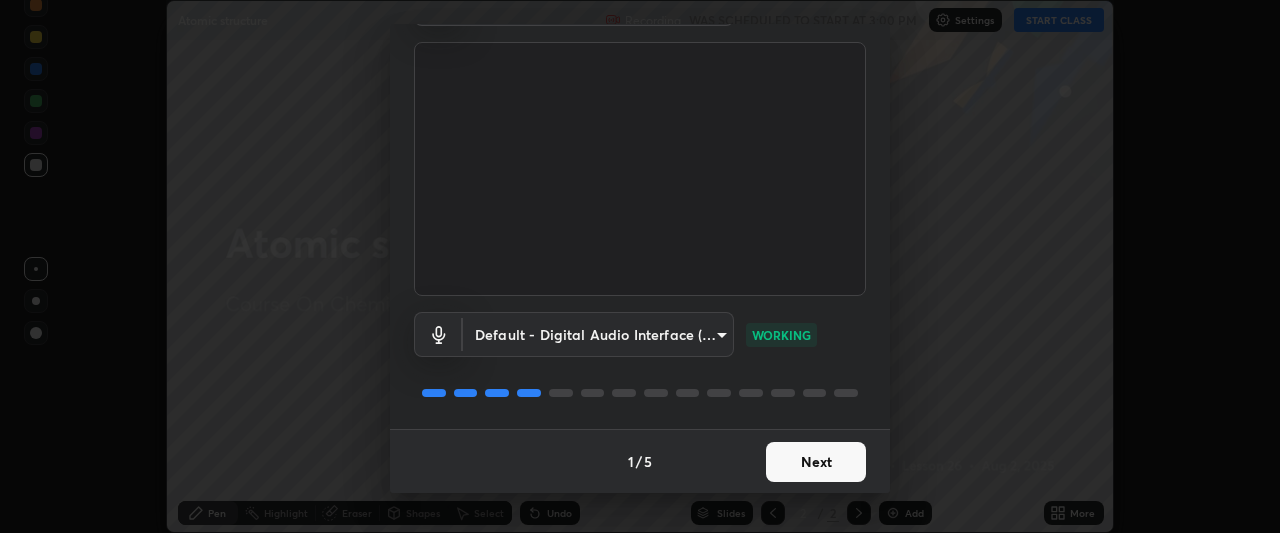 click on "Next" at bounding box center [816, 462] 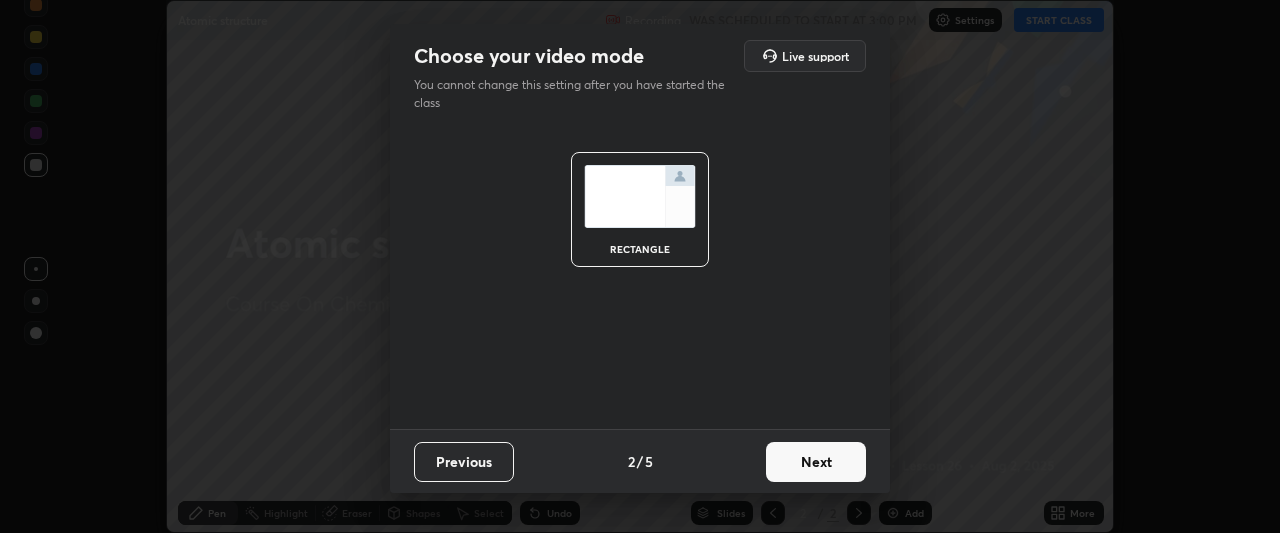 scroll, scrollTop: 0, scrollLeft: 0, axis: both 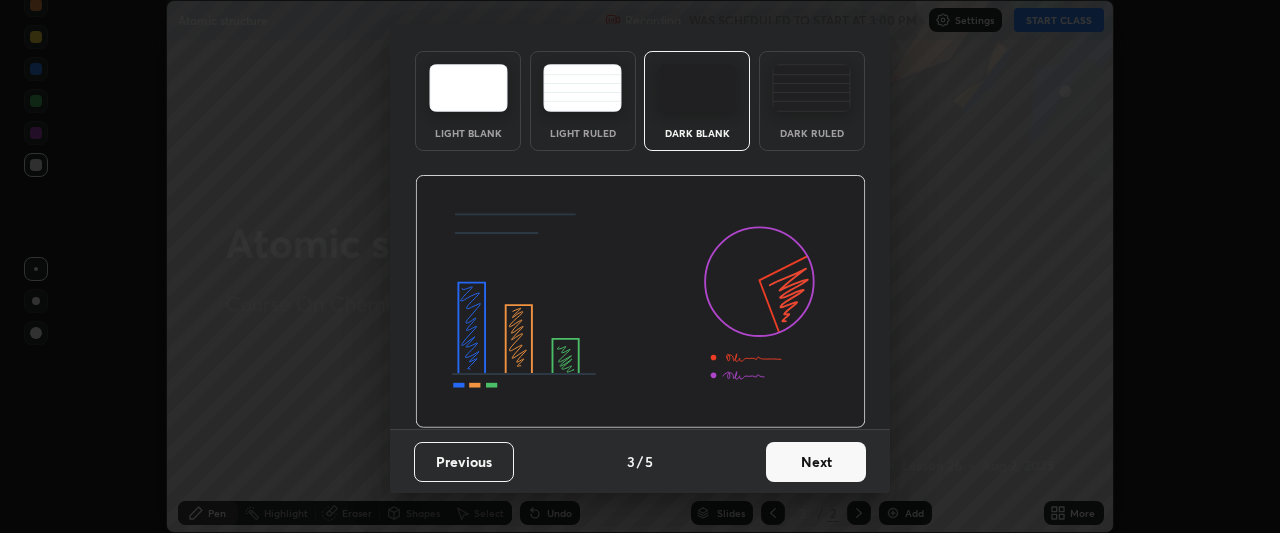 click on "Next" at bounding box center (816, 462) 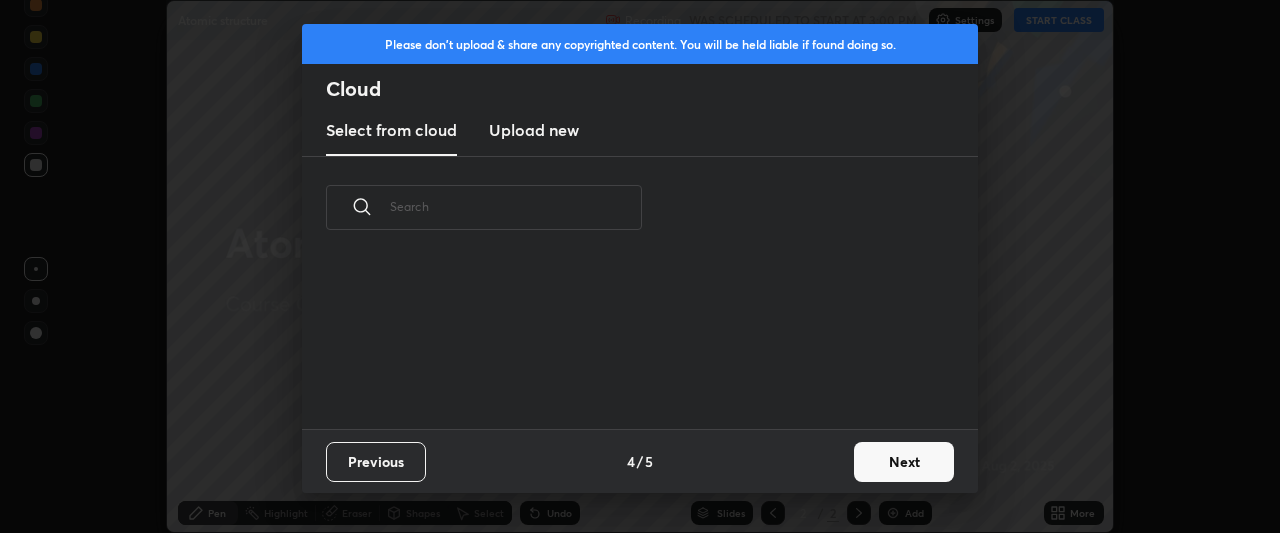 scroll, scrollTop: 0, scrollLeft: 0, axis: both 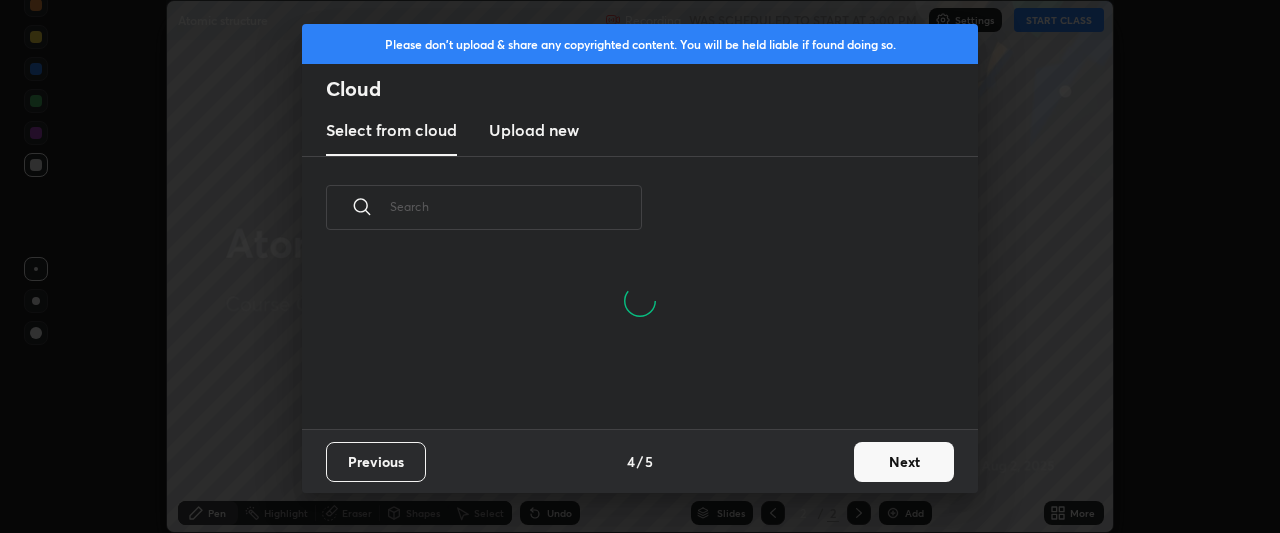 click on "Next" at bounding box center [904, 462] 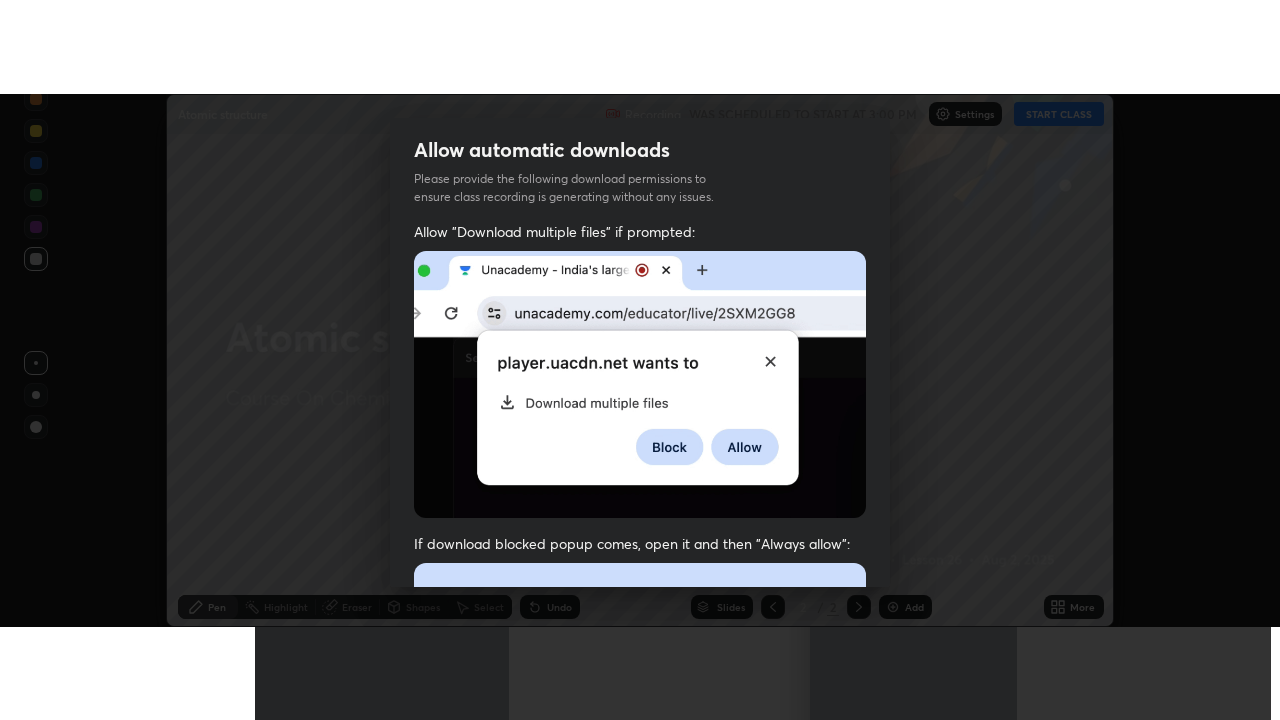 scroll, scrollTop: 531, scrollLeft: 0, axis: vertical 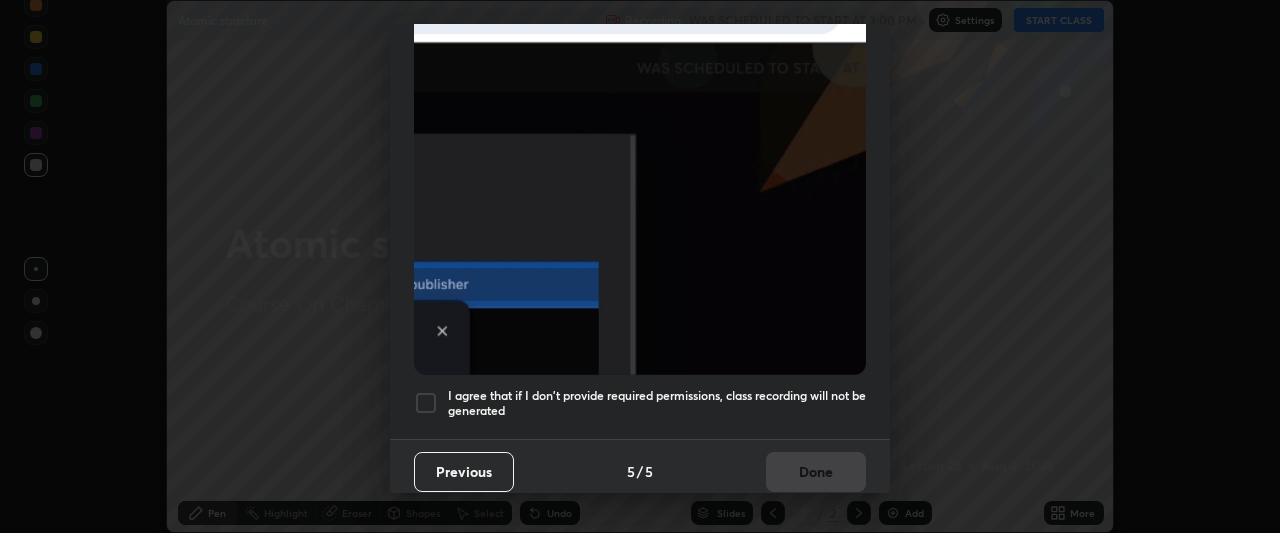 click on "I agree that if I don't provide required permissions, class recording will not be generated" at bounding box center [657, 403] 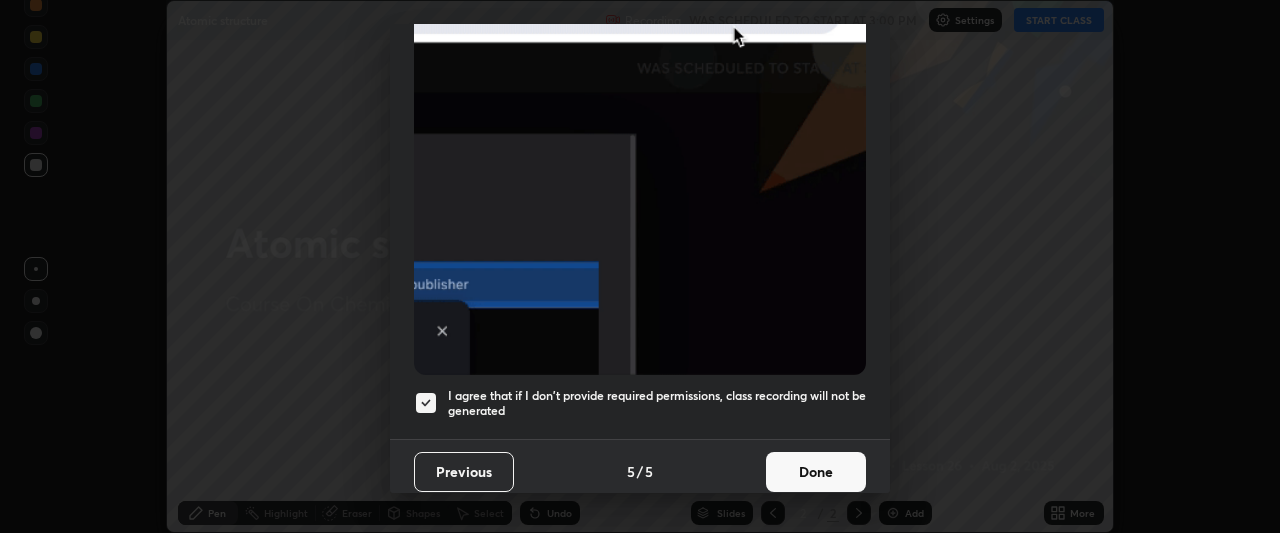 click on "Done" at bounding box center (816, 472) 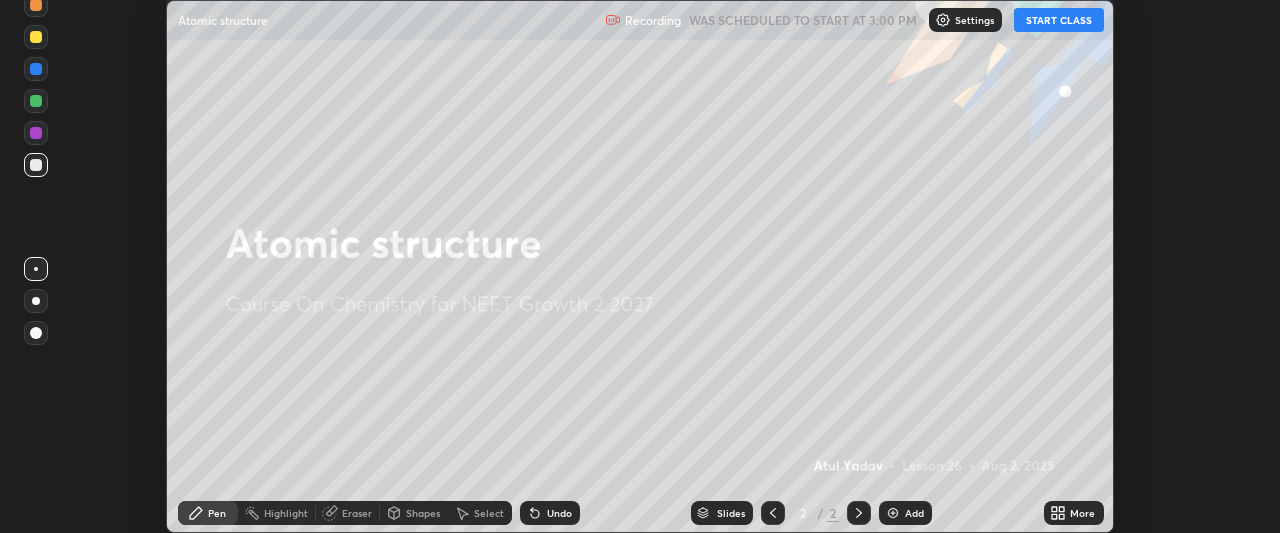 click on "START CLASS" at bounding box center [1059, 20] 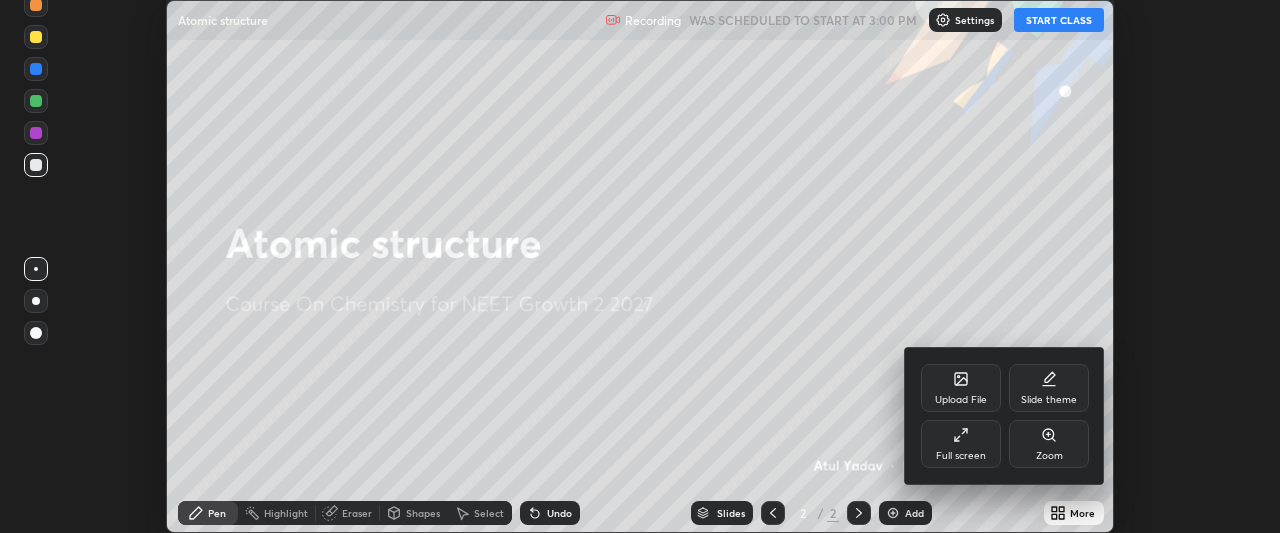 click 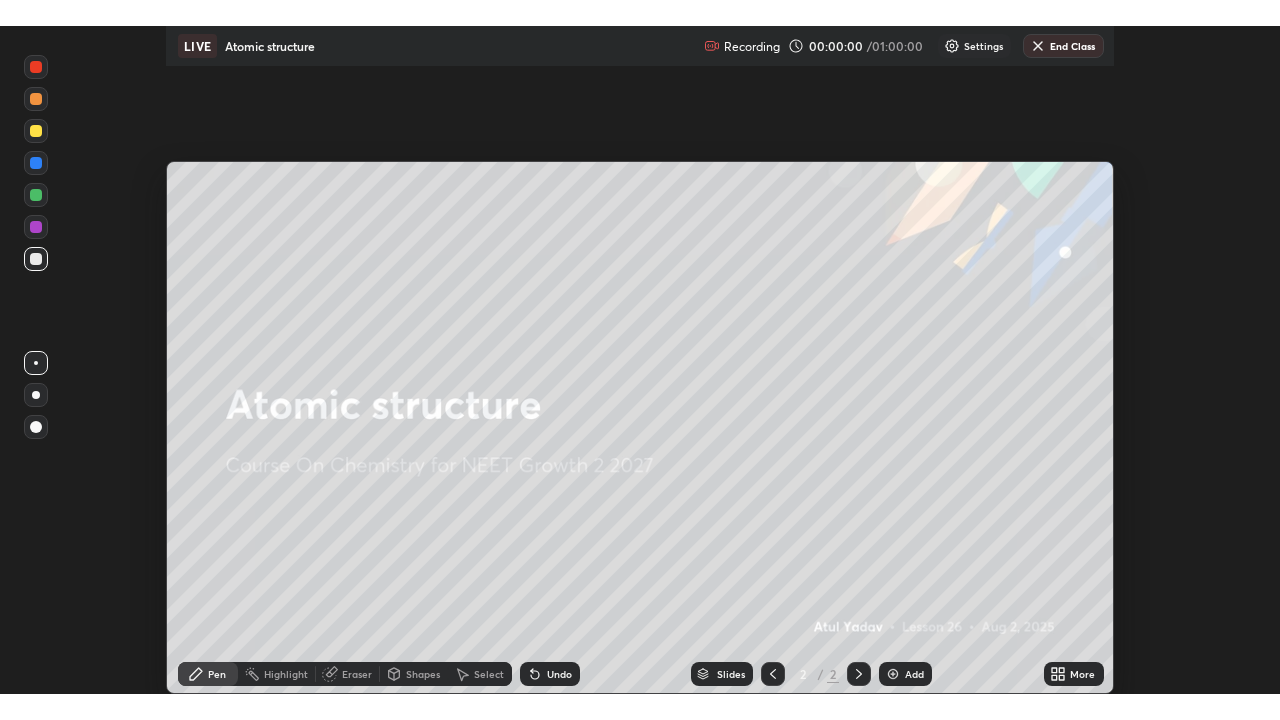 scroll, scrollTop: 99280, scrollLeft: 98720, axis: both 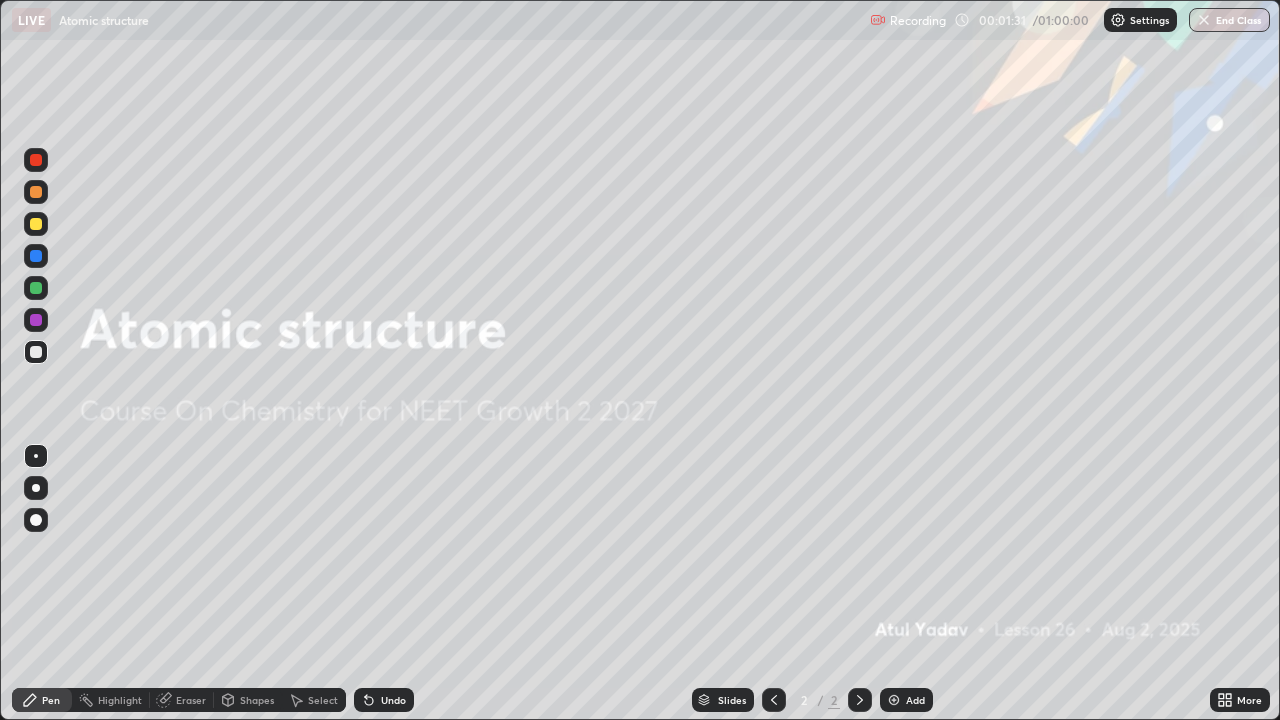 click on "Add" at bounding box center (906, 700) 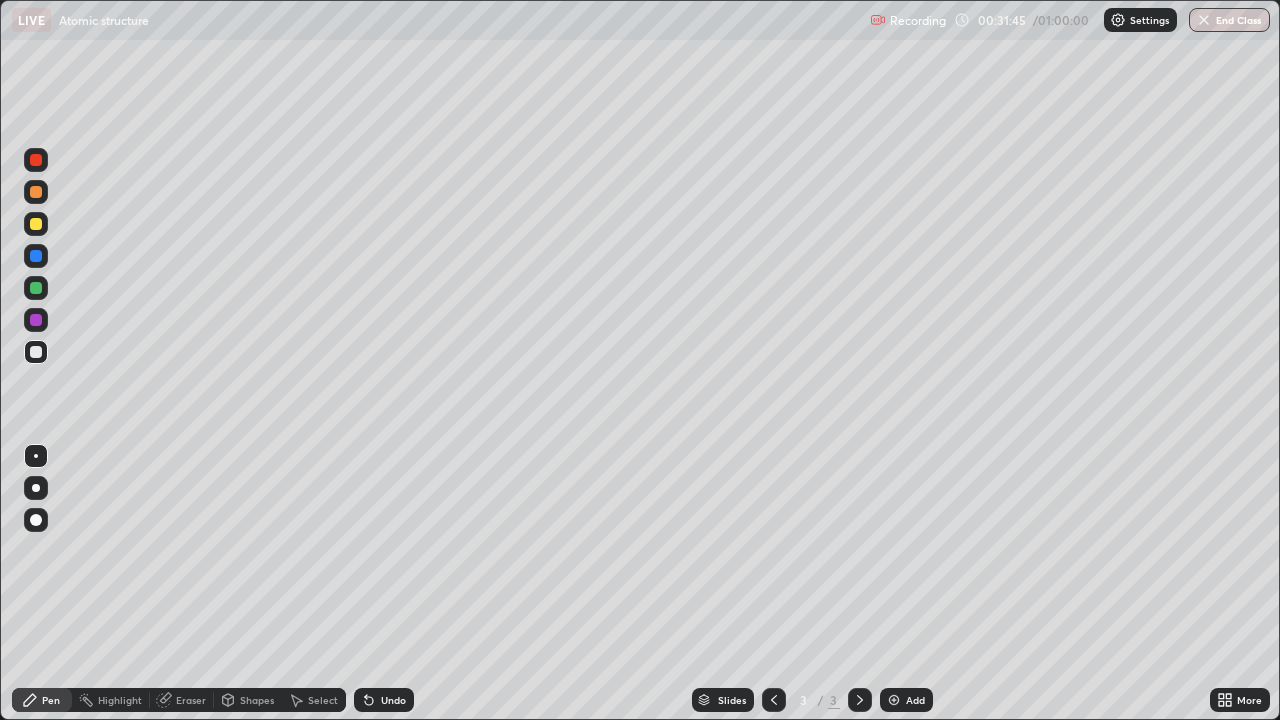 click on "Undo" at bounding box center [393, 700] 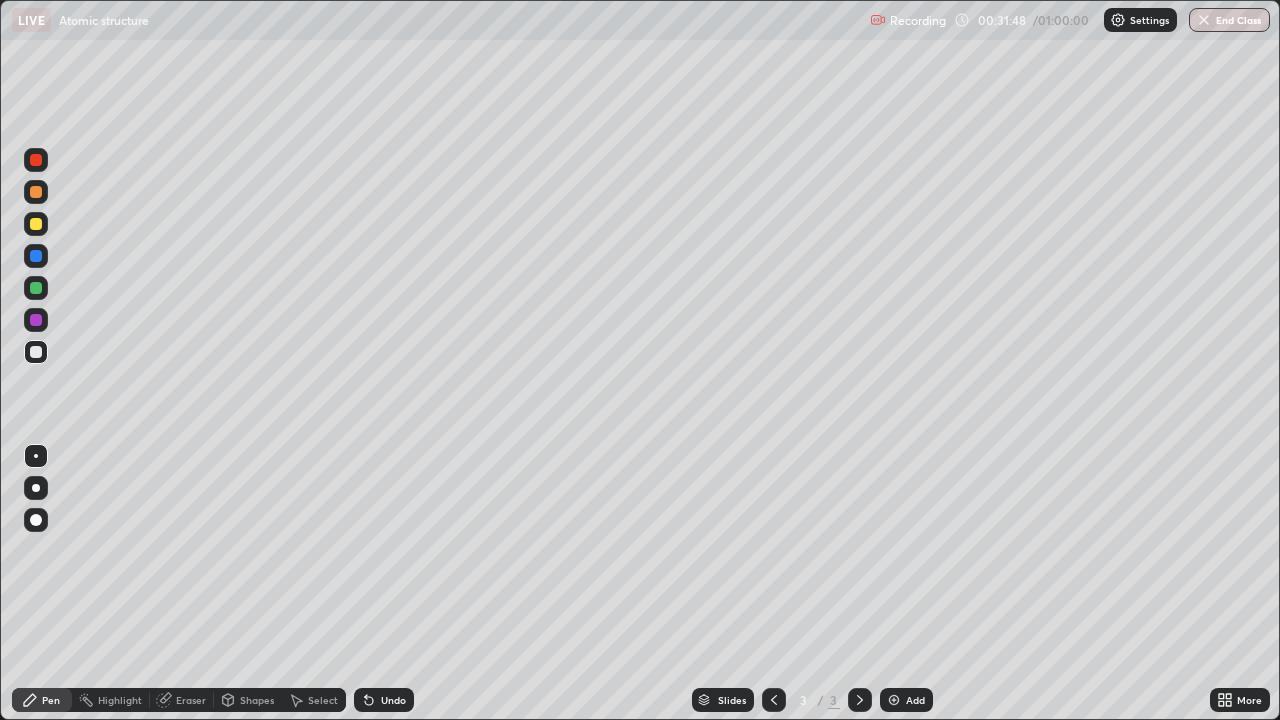 click 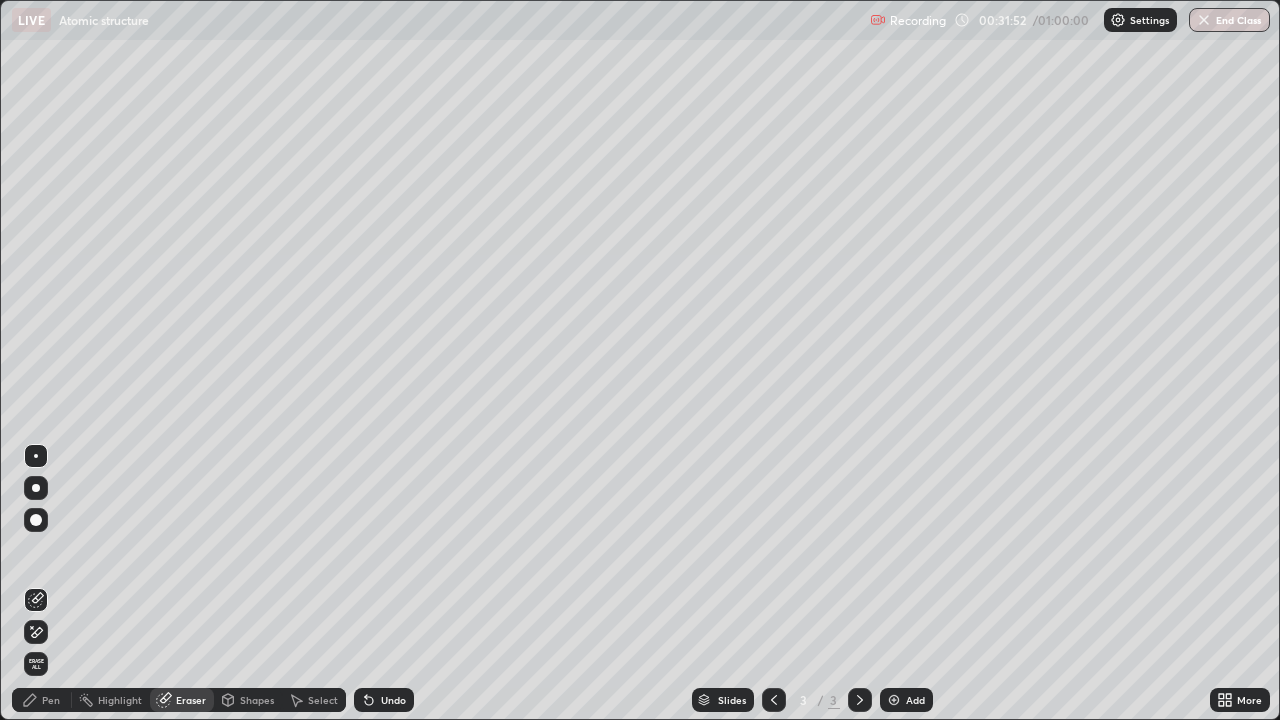 click on "Pen" at bounding box center [51, 700] 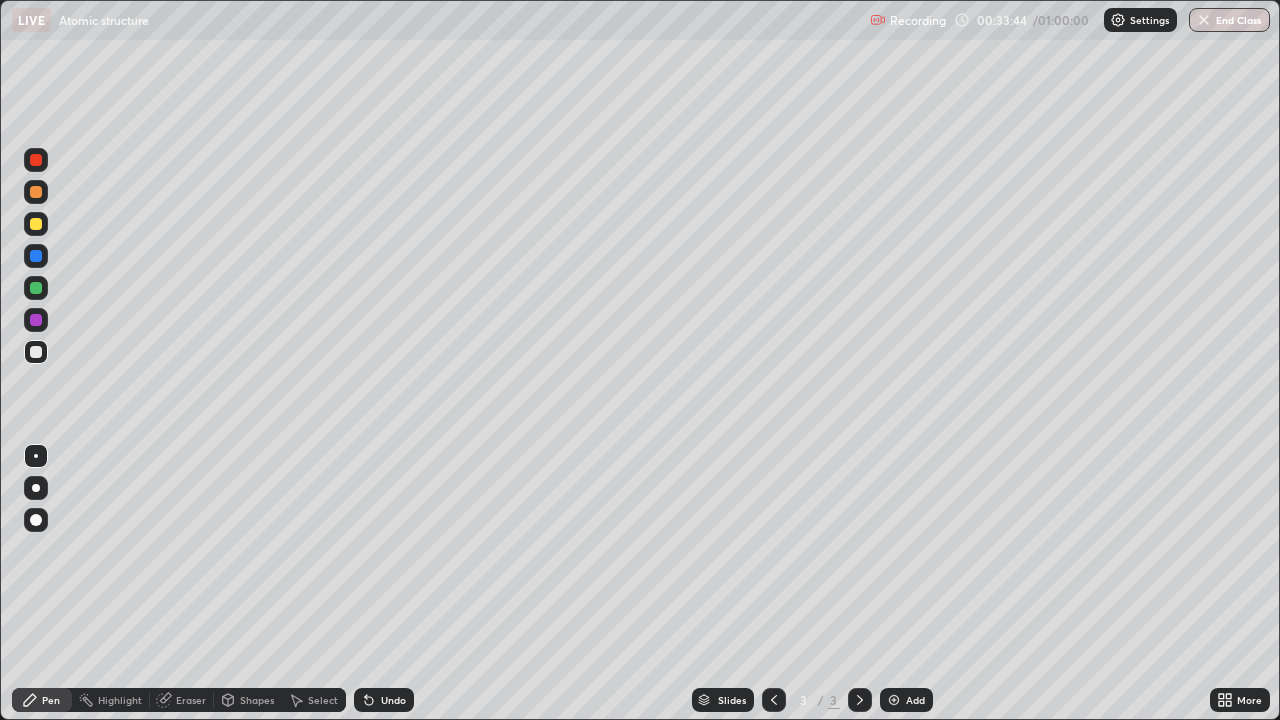 click on "Undo" at bounding box center (384, 700) 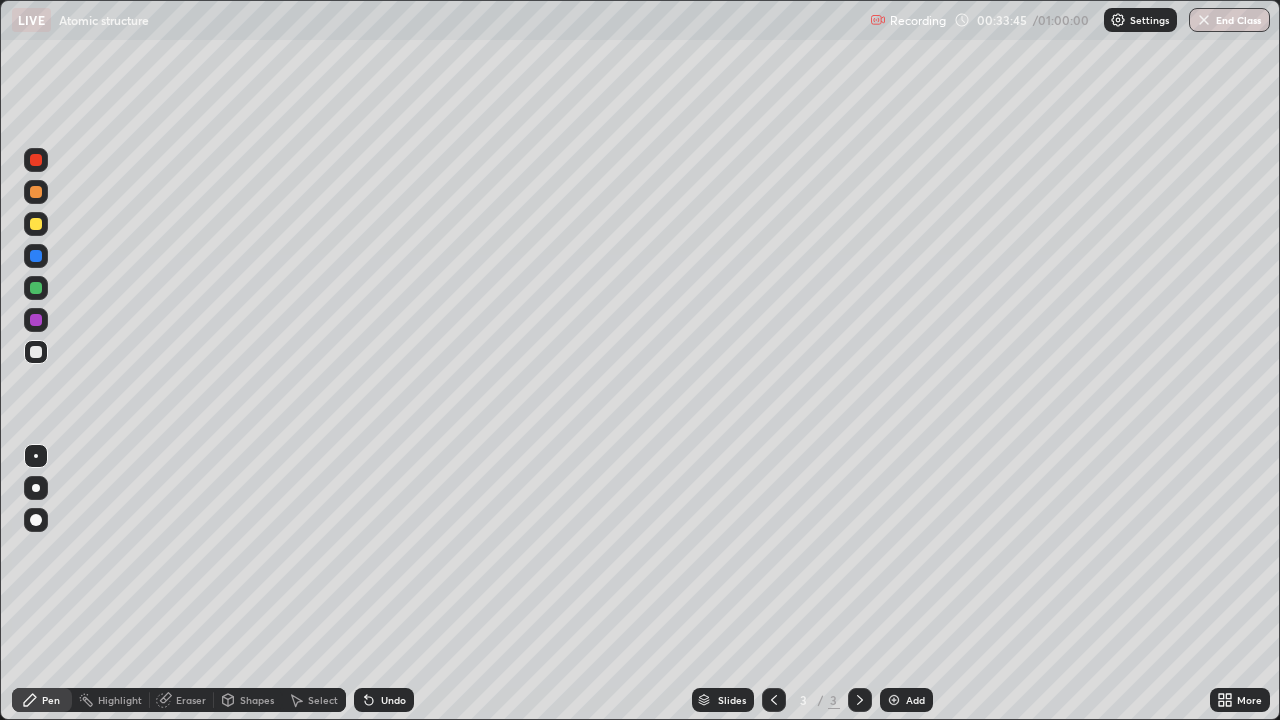 click on "Undo" at bounding box center [393, 700] 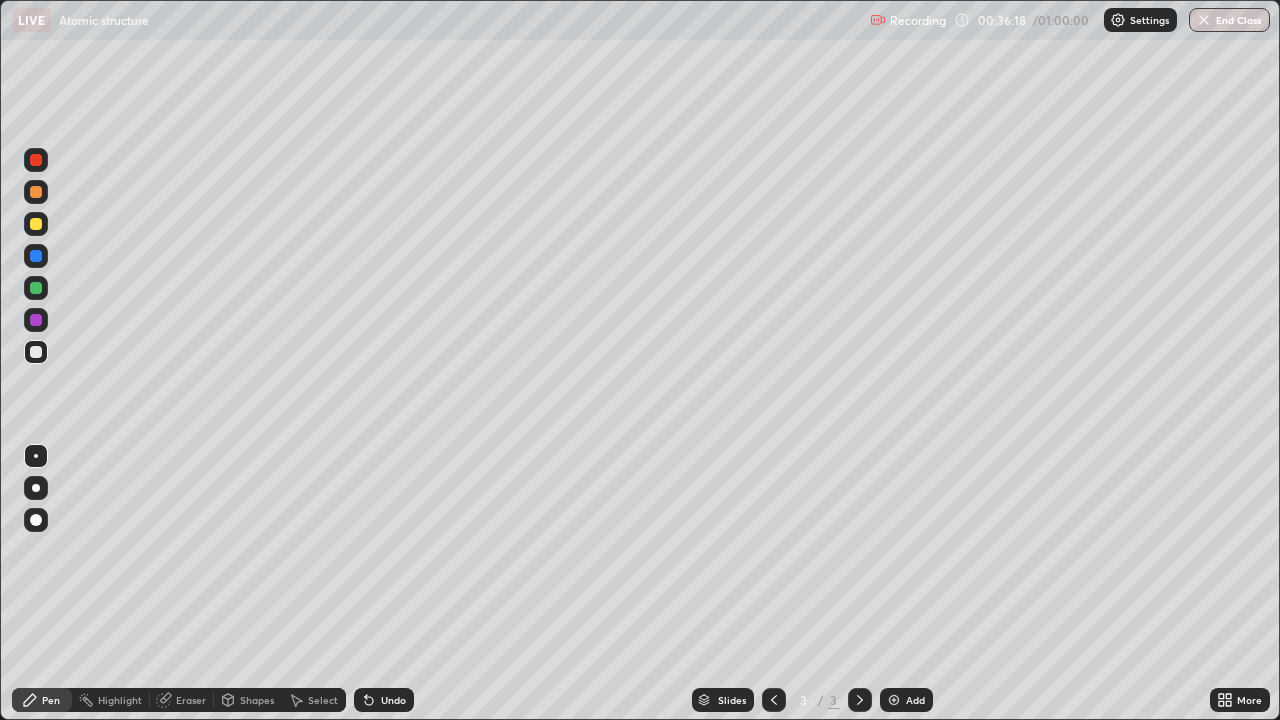 click at bounding box center [36, 160] 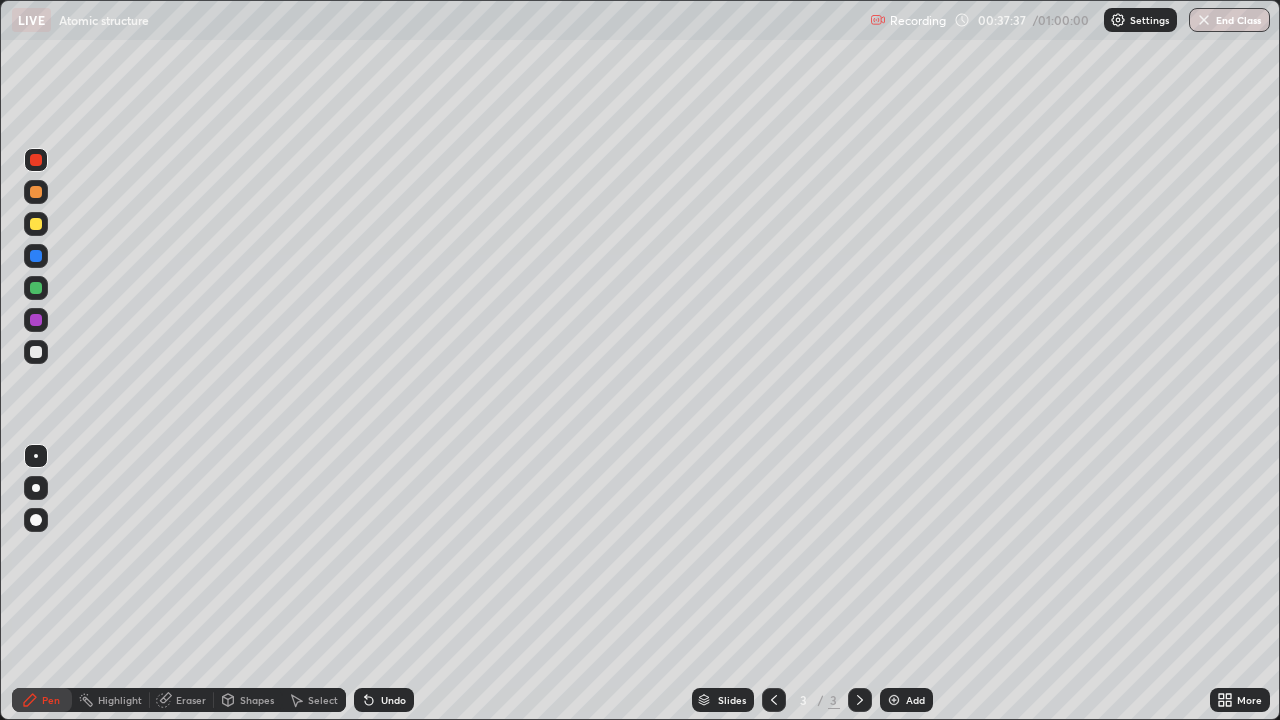 click on "Add" at bounding box center [906, 700] 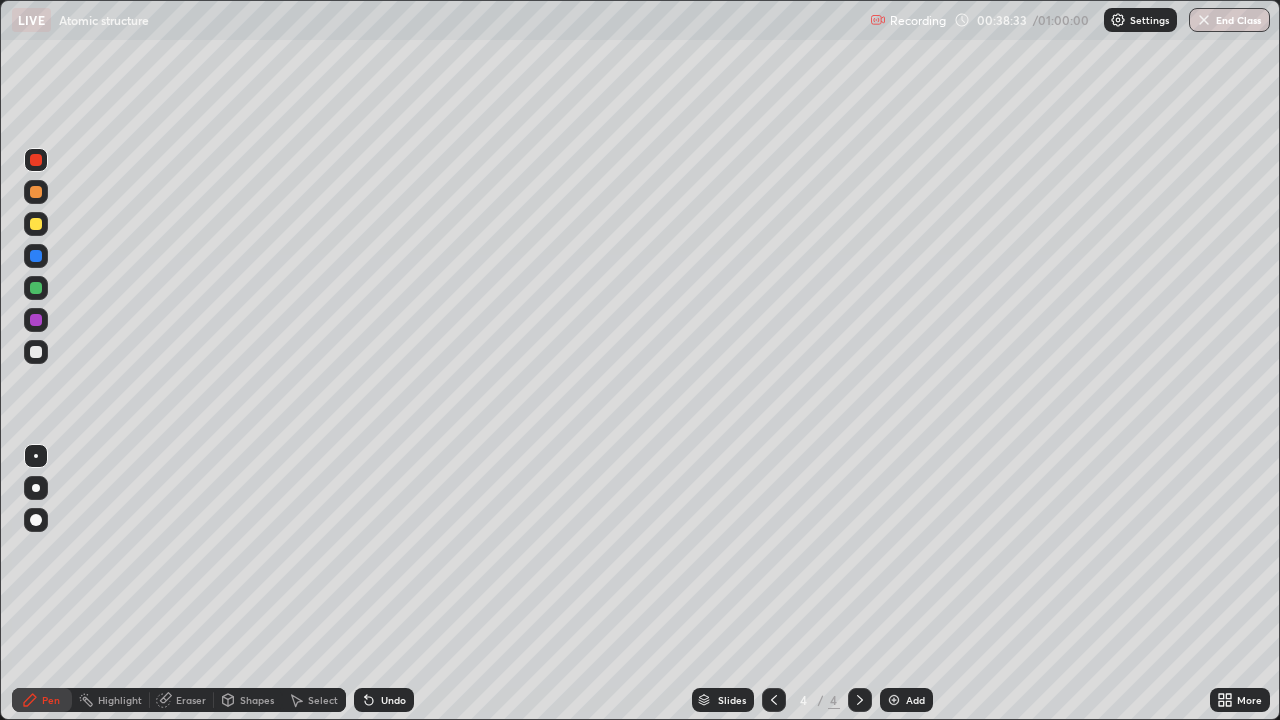 click on "Undo" at bounding box center [393, 700] 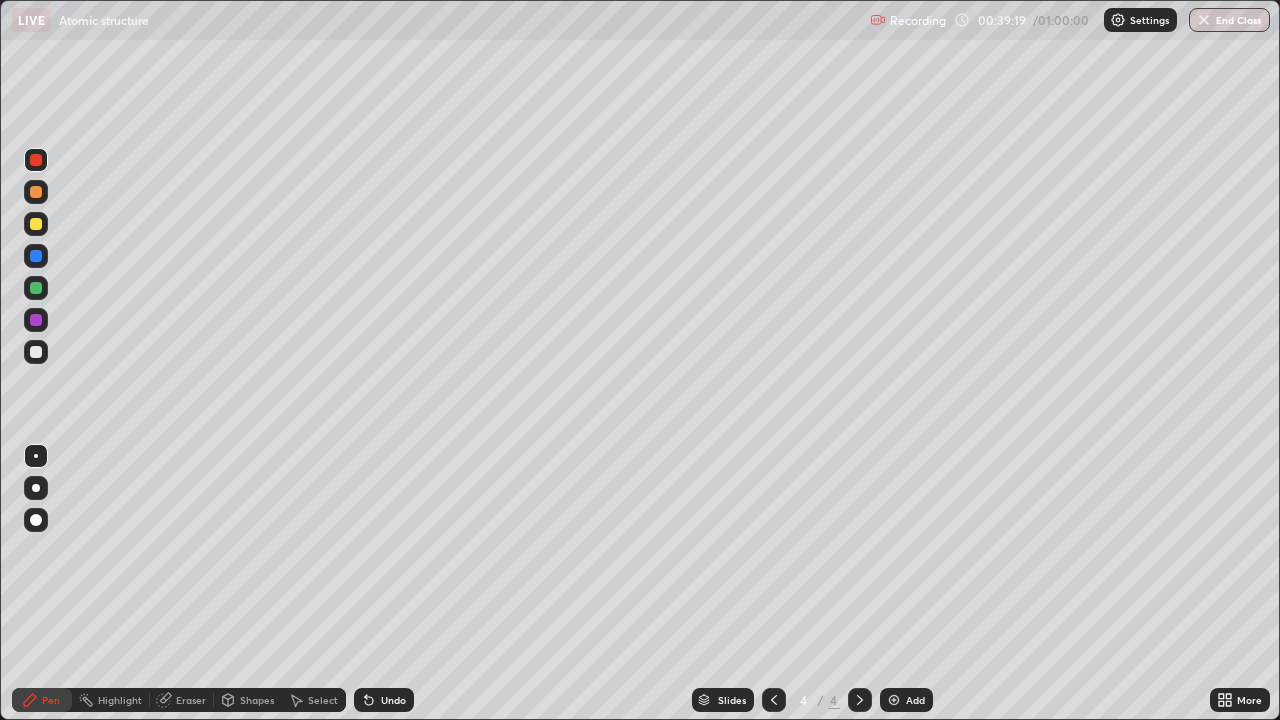 click on "Undo" at bounding box center (393, 700) 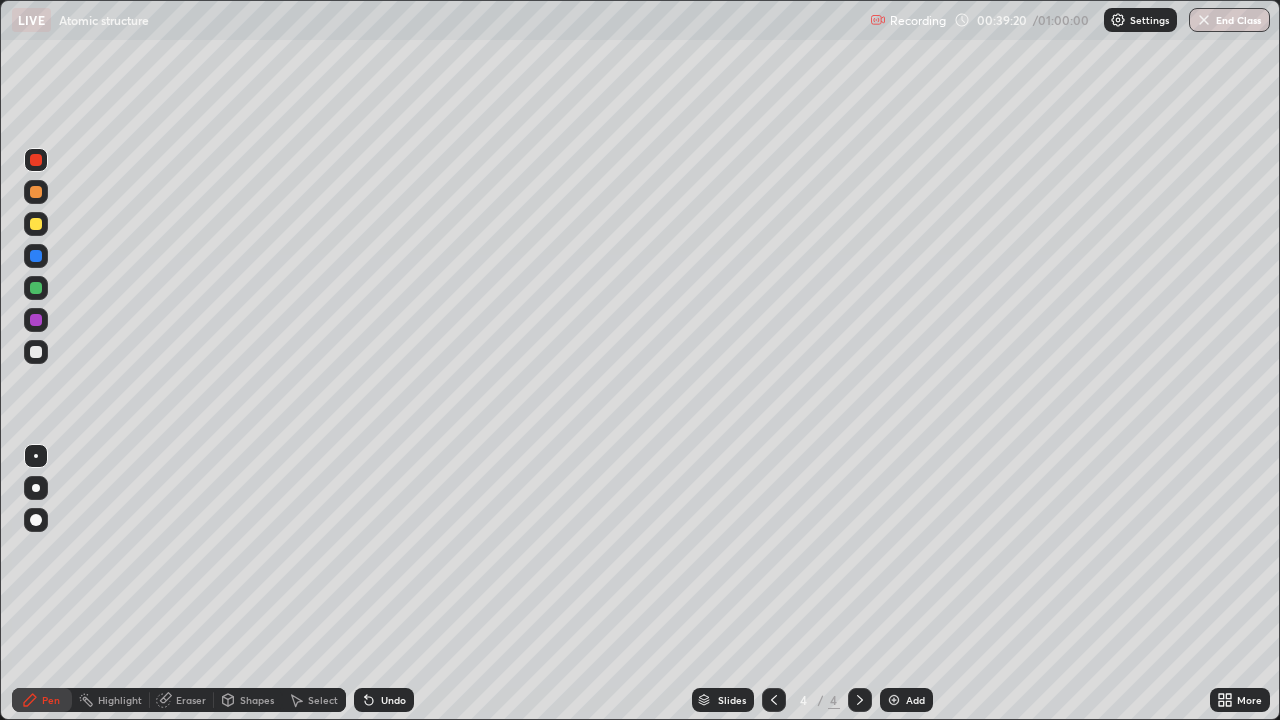 click on "Undo" at bounding box center (393, 700) 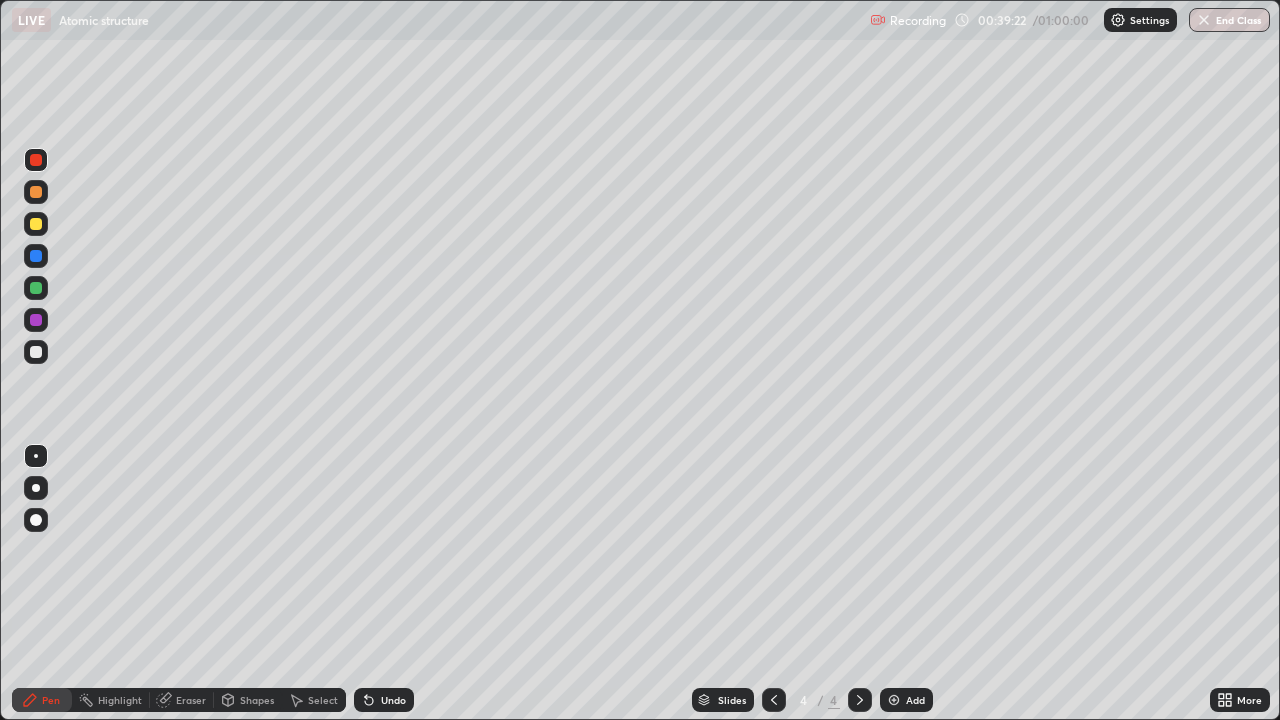 click on "Undo" at bounding box center [384, 700] 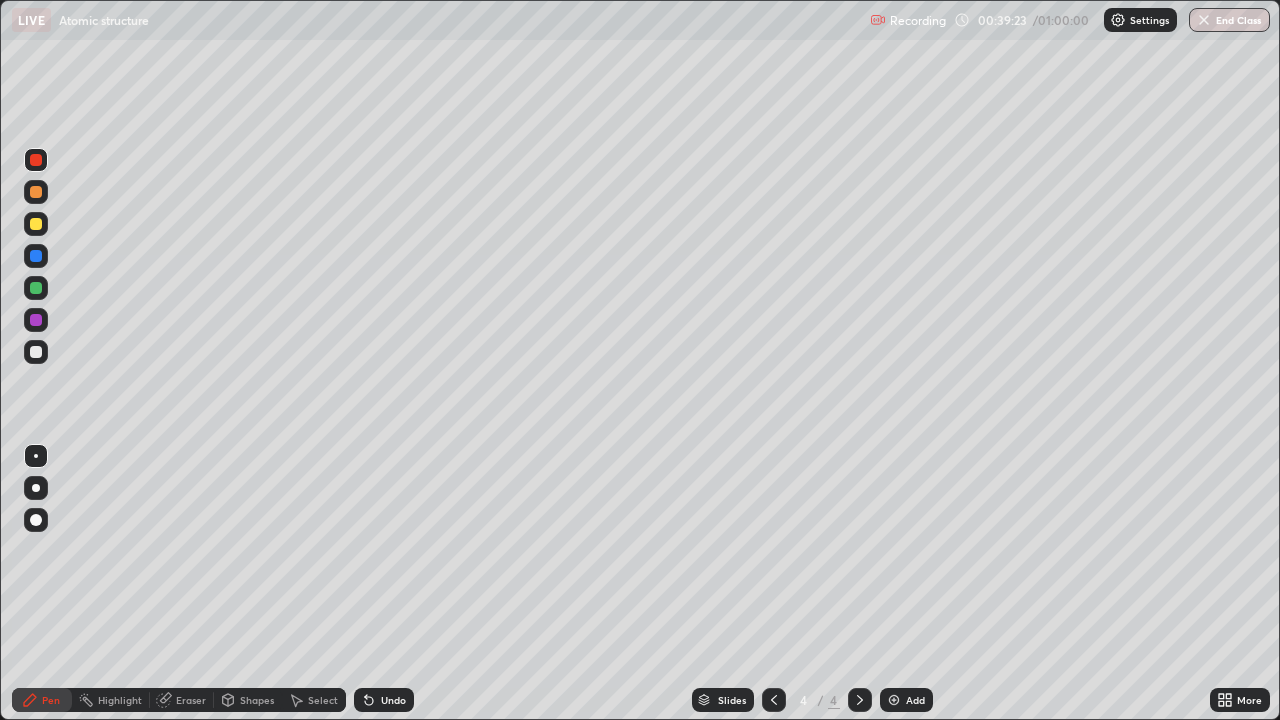 click on "Undo" at bounding box center (384, 700) 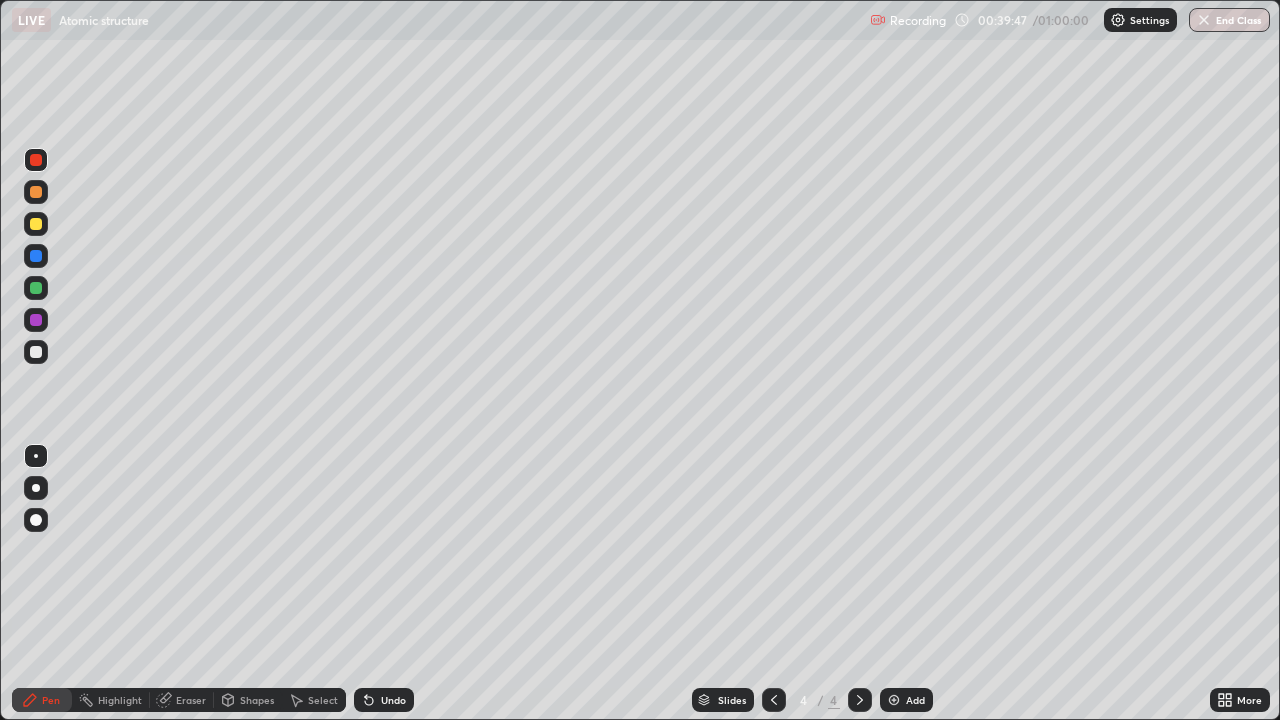 click at bounding box center [36, 488] 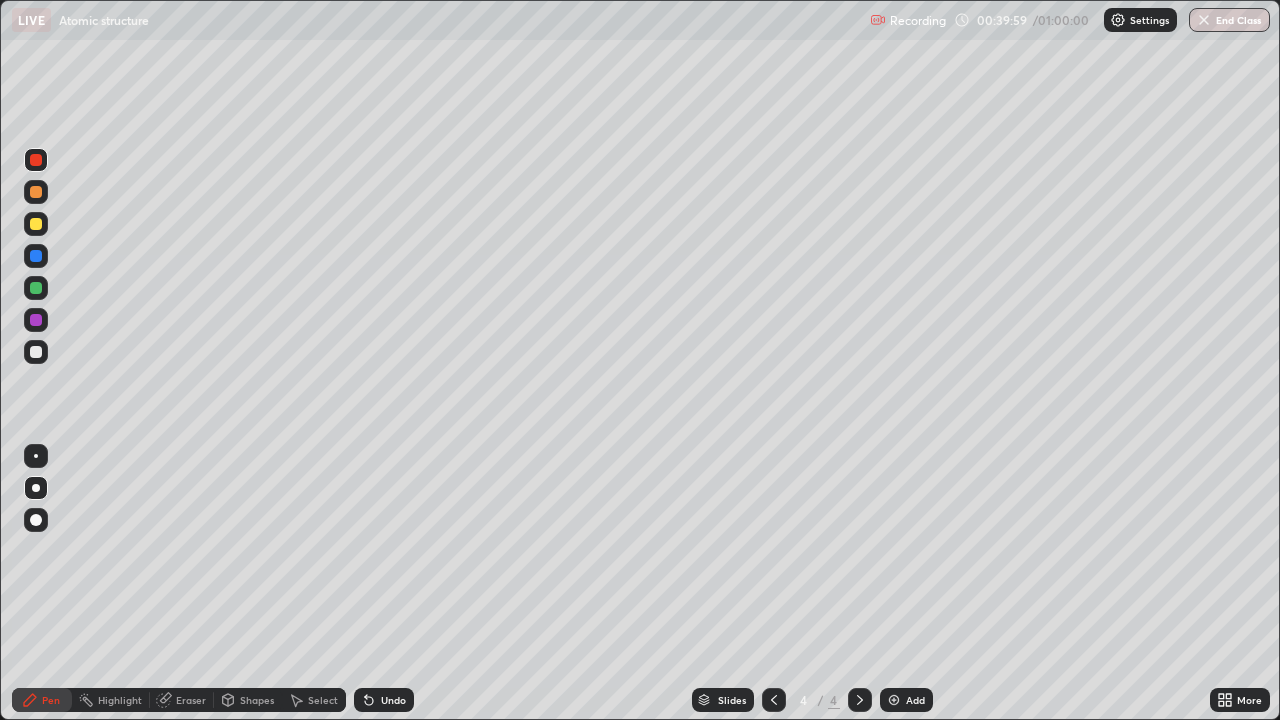 click 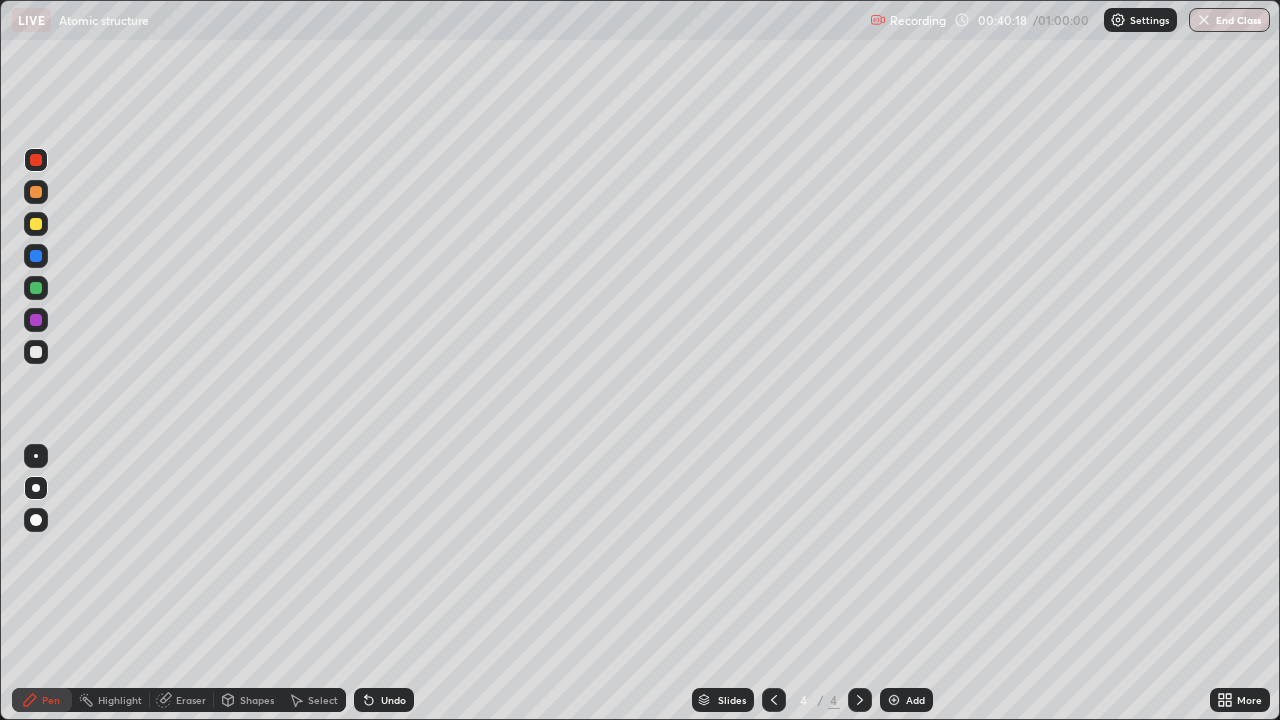 click on "Undo" at bounding box center [384, 700] 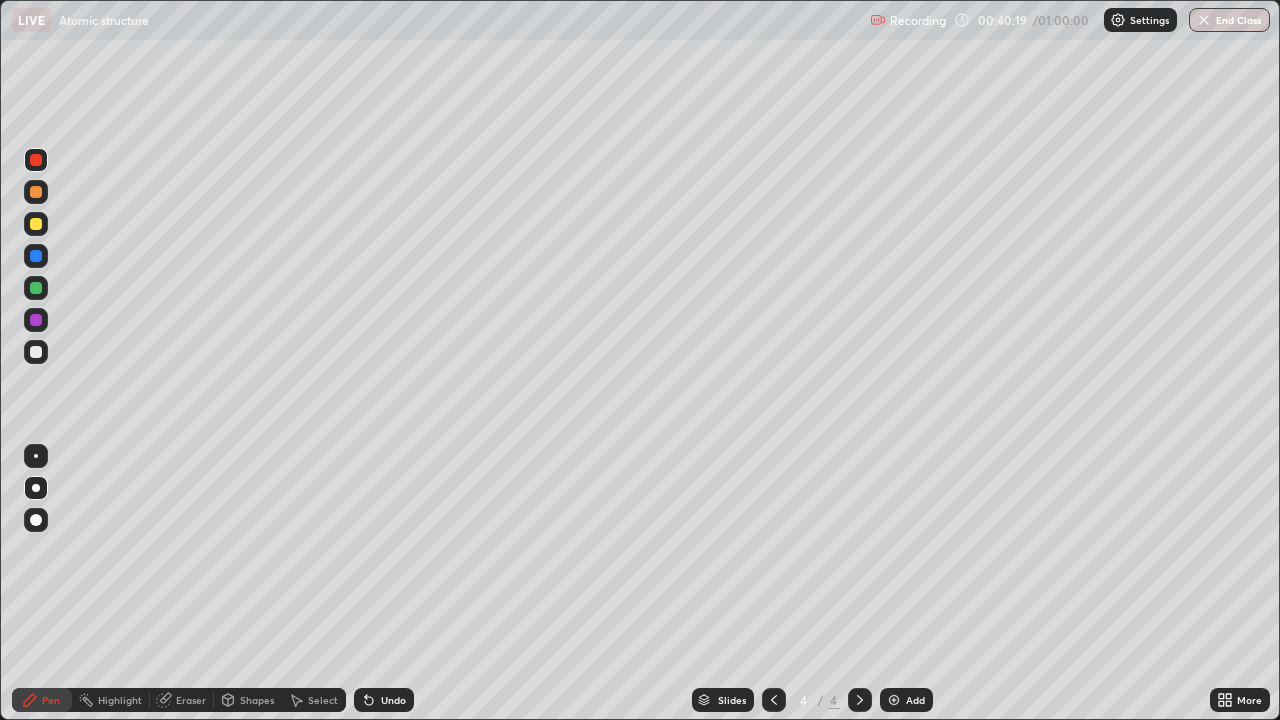 click on "Undo" at bounding box center [384, 700] 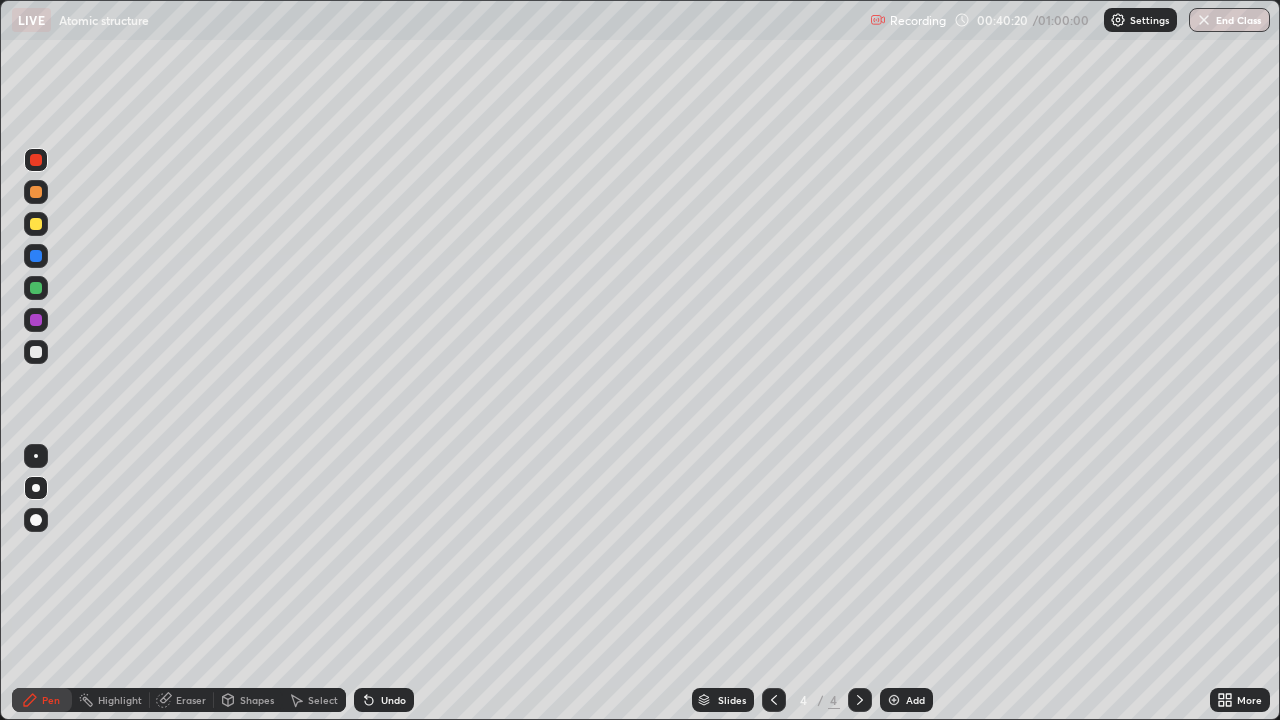 click 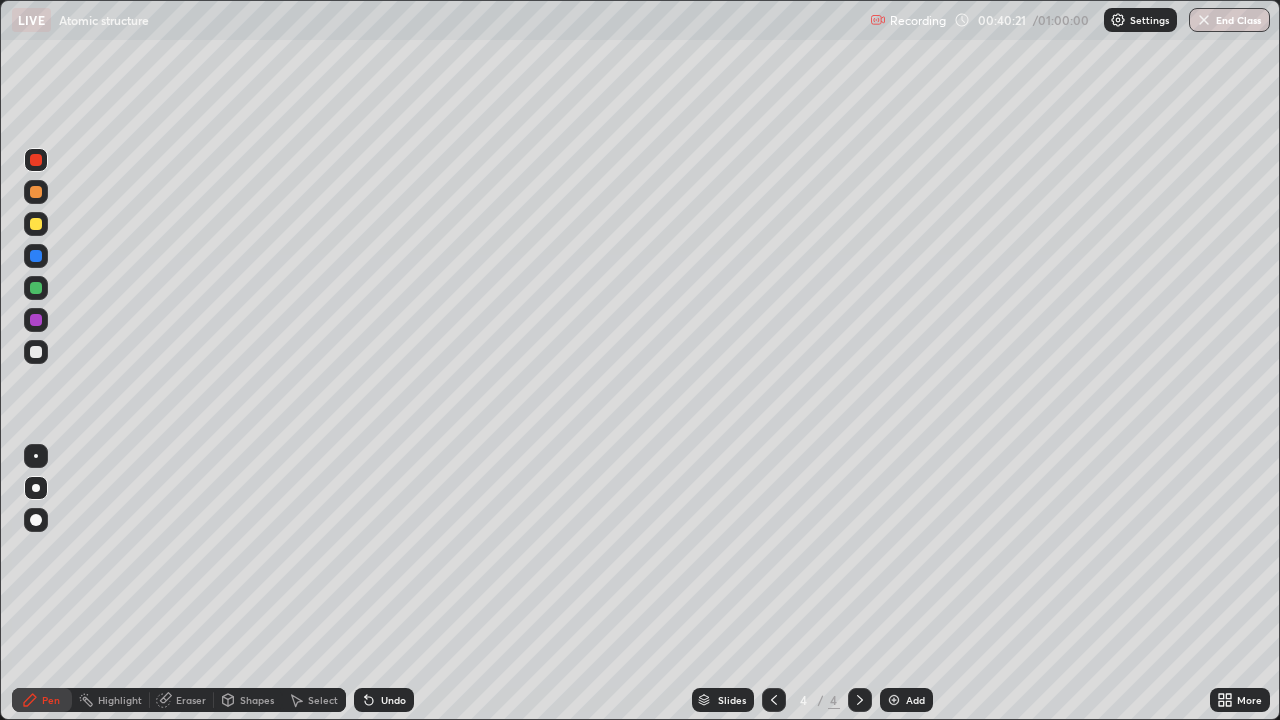 click on "Undo" at bounding box center [393, 700] 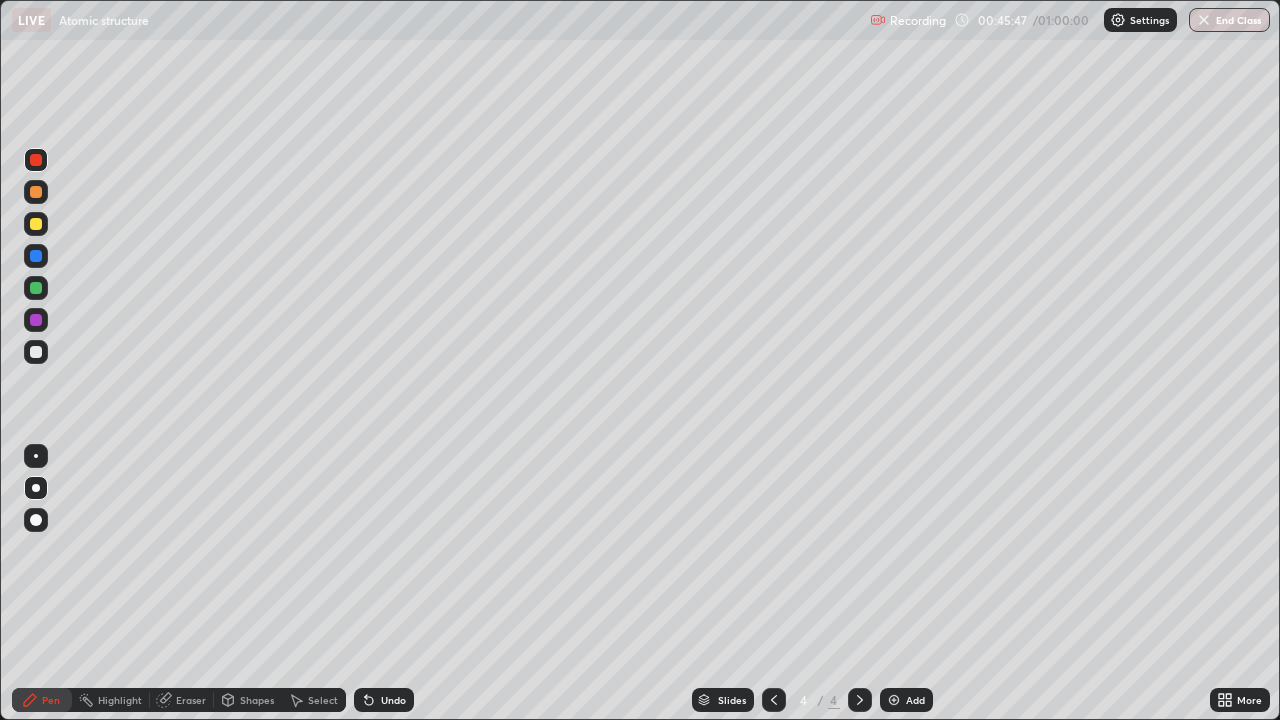 click at bounding box center (894, 700) 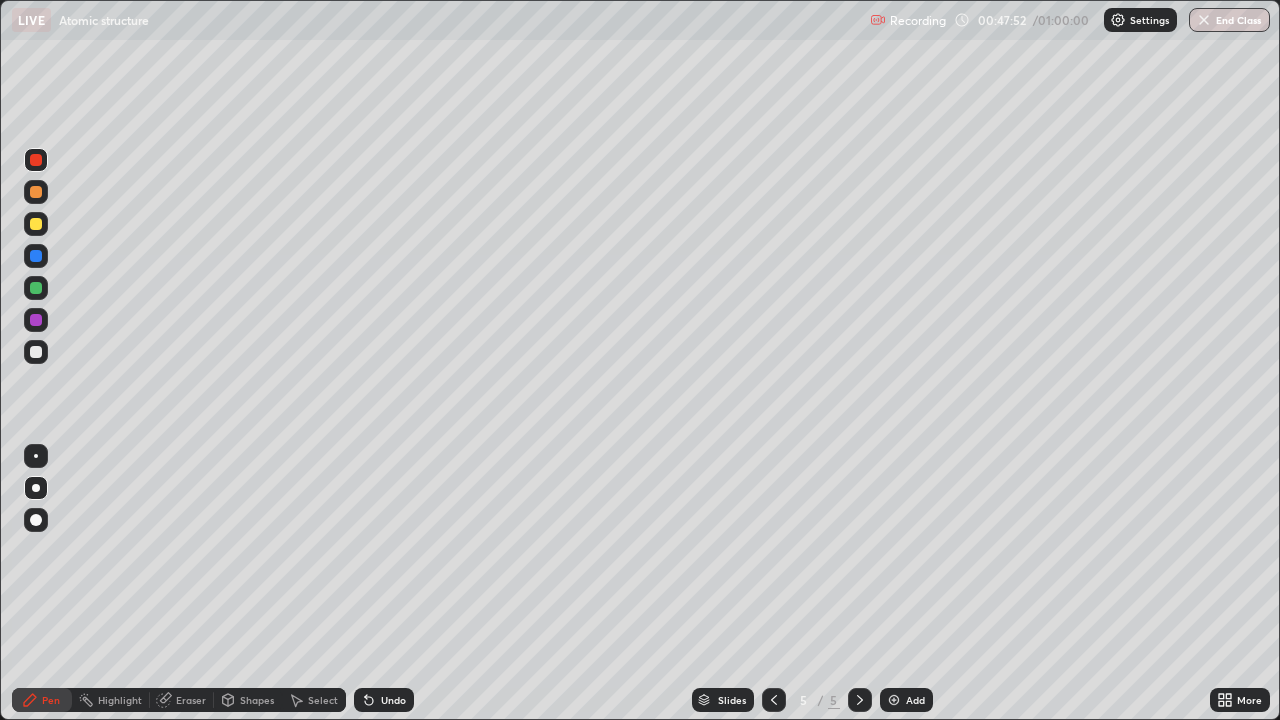 click on "Undo" at bounding box center (393, 700) 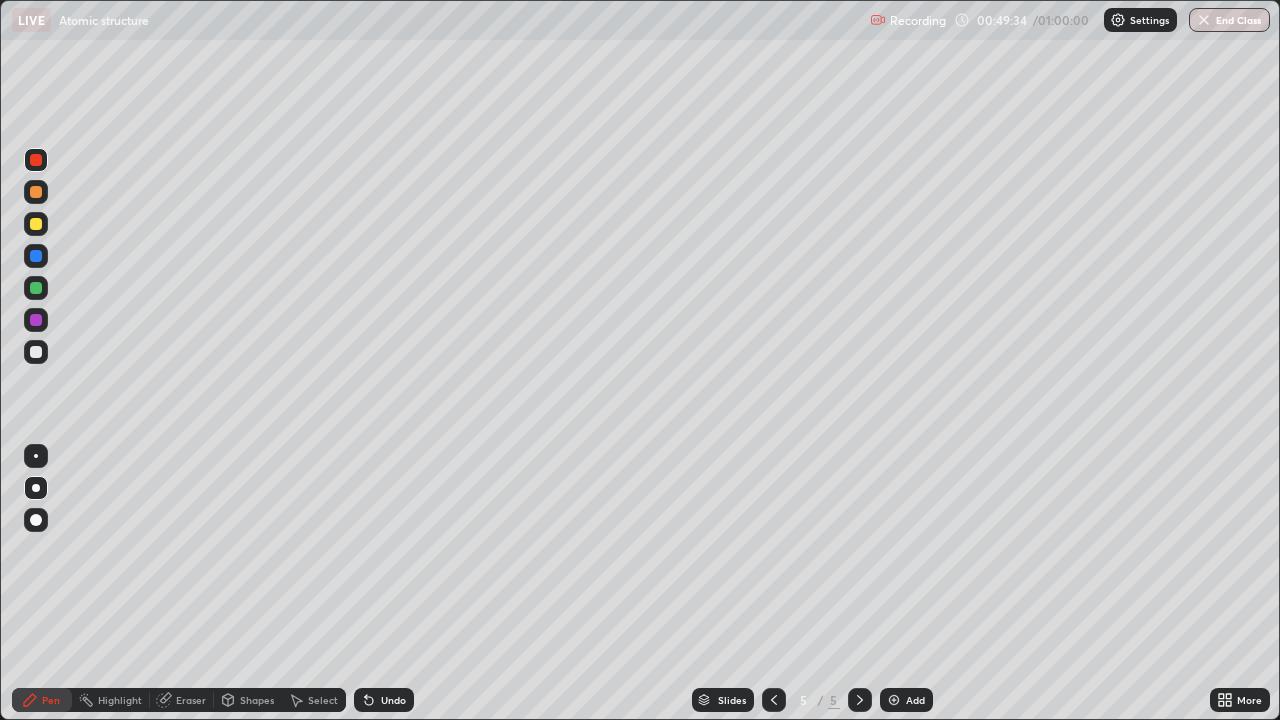 click on "Add" at bounding box center [906, 700] 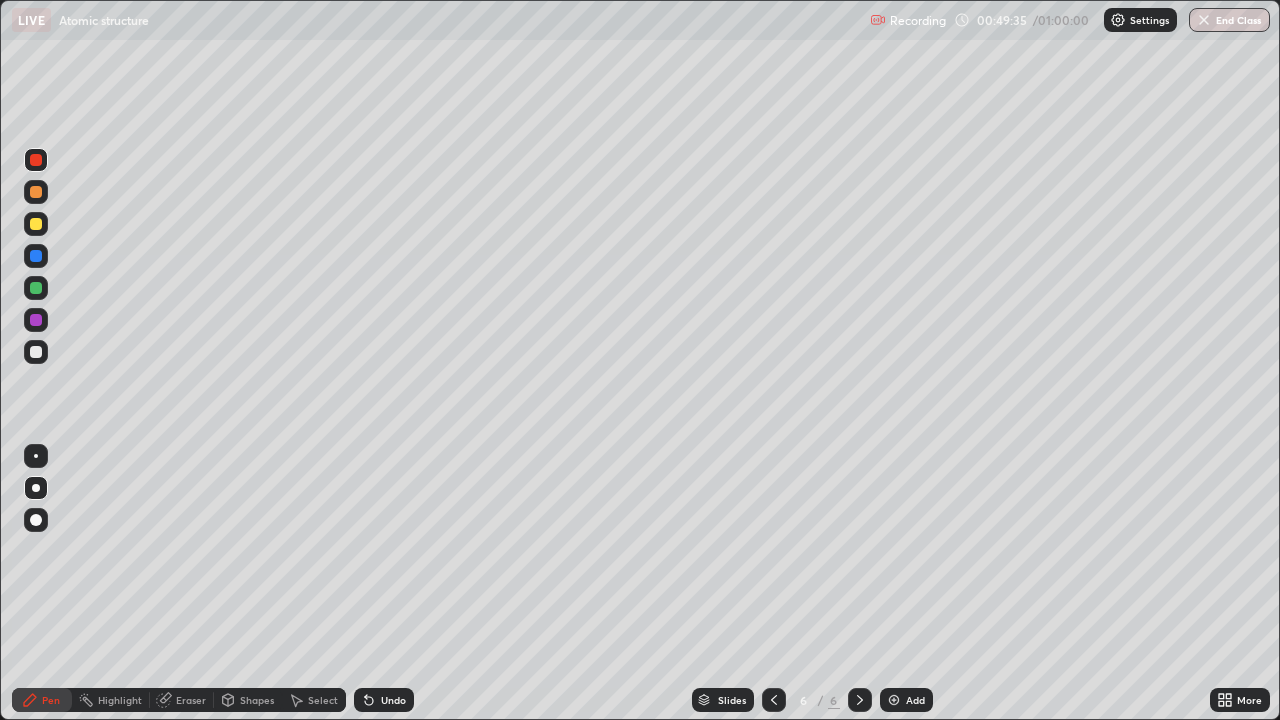 click 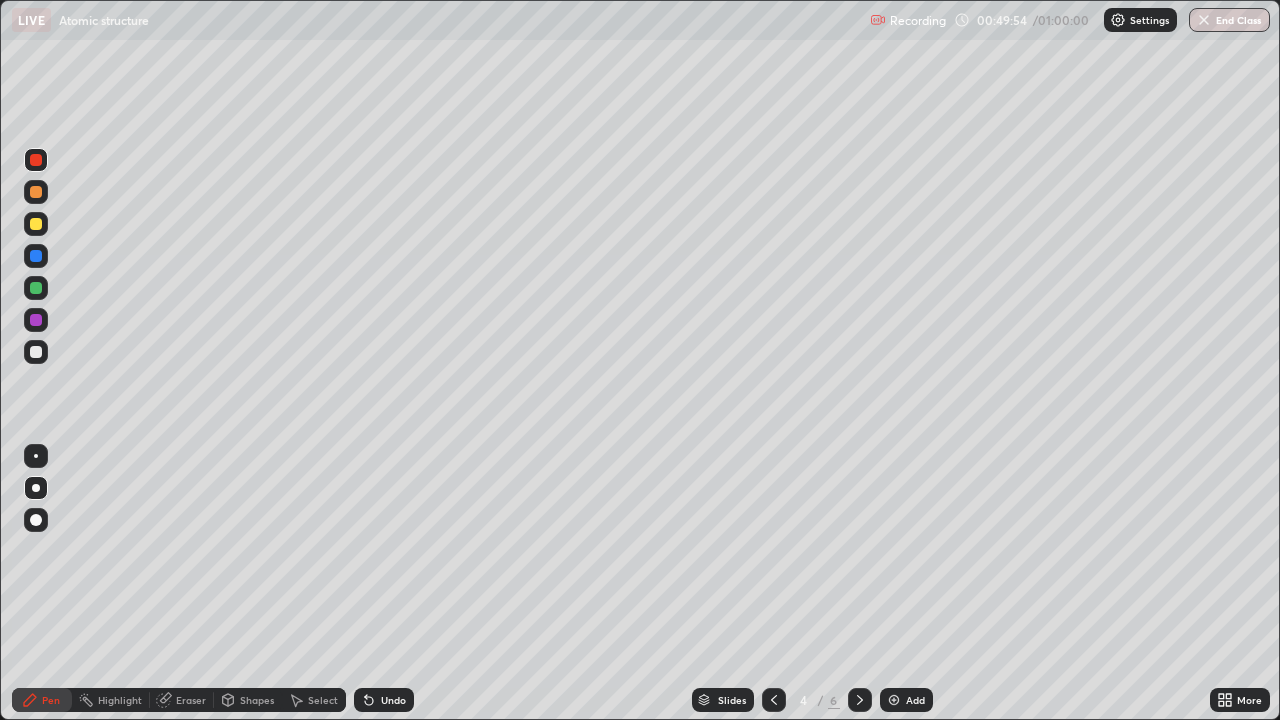 click 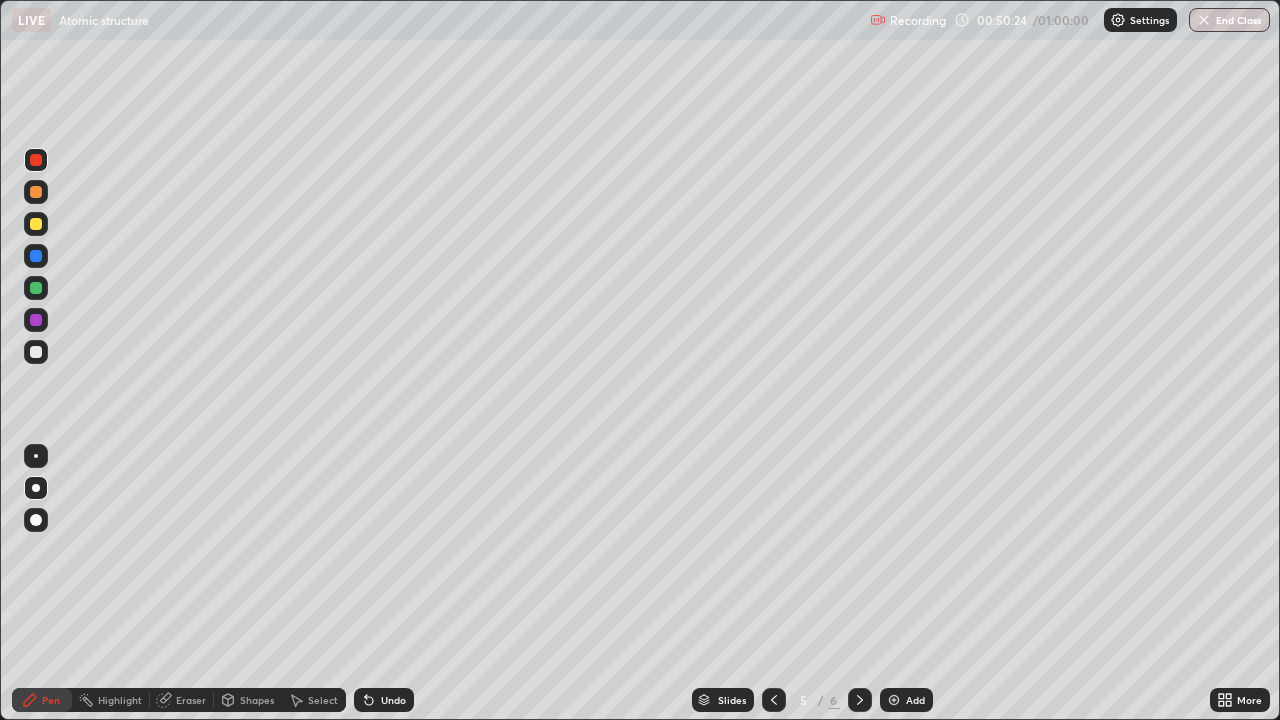 click 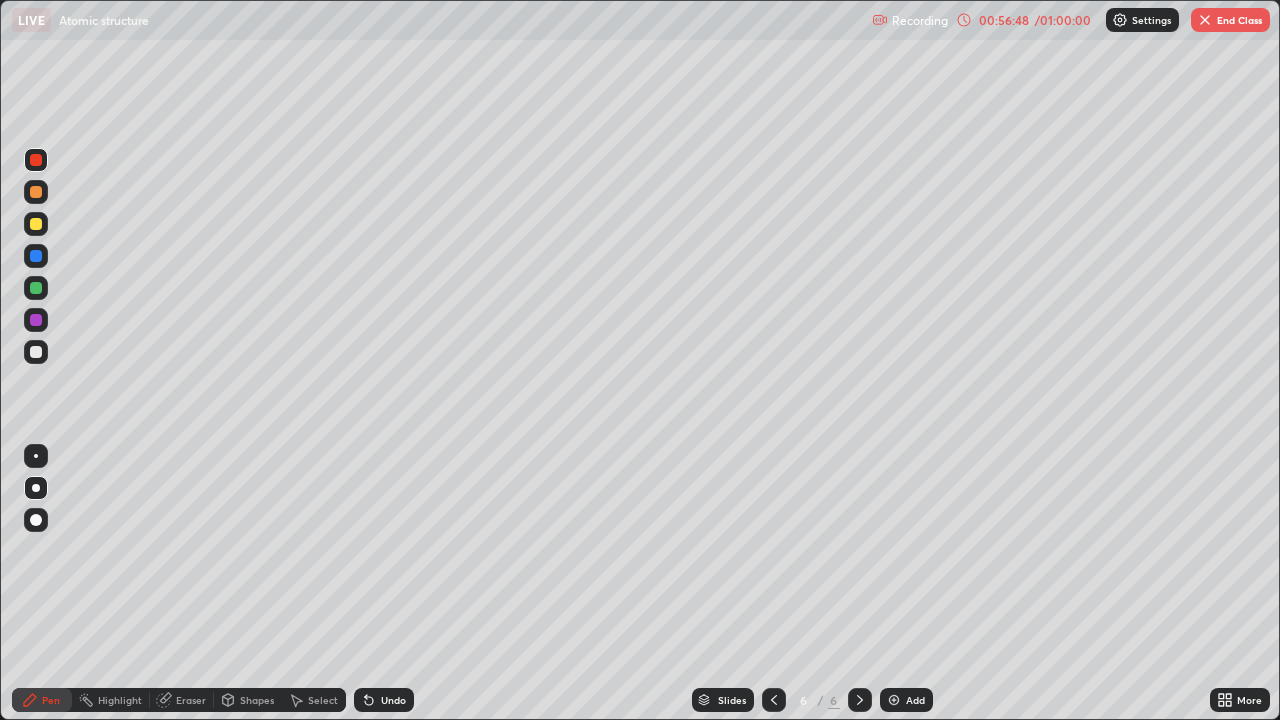 click on "Undo" at bounding box center (384, 700) 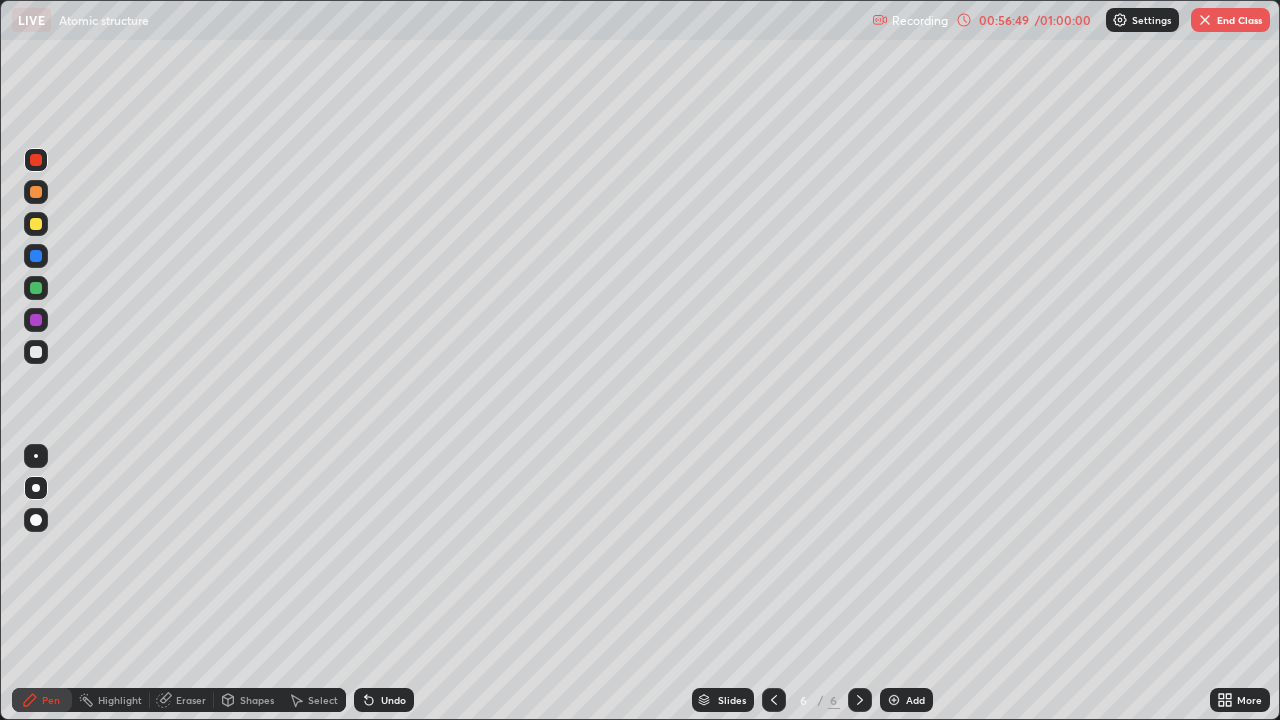 click on "Undo" at bounding box center [384, 700] 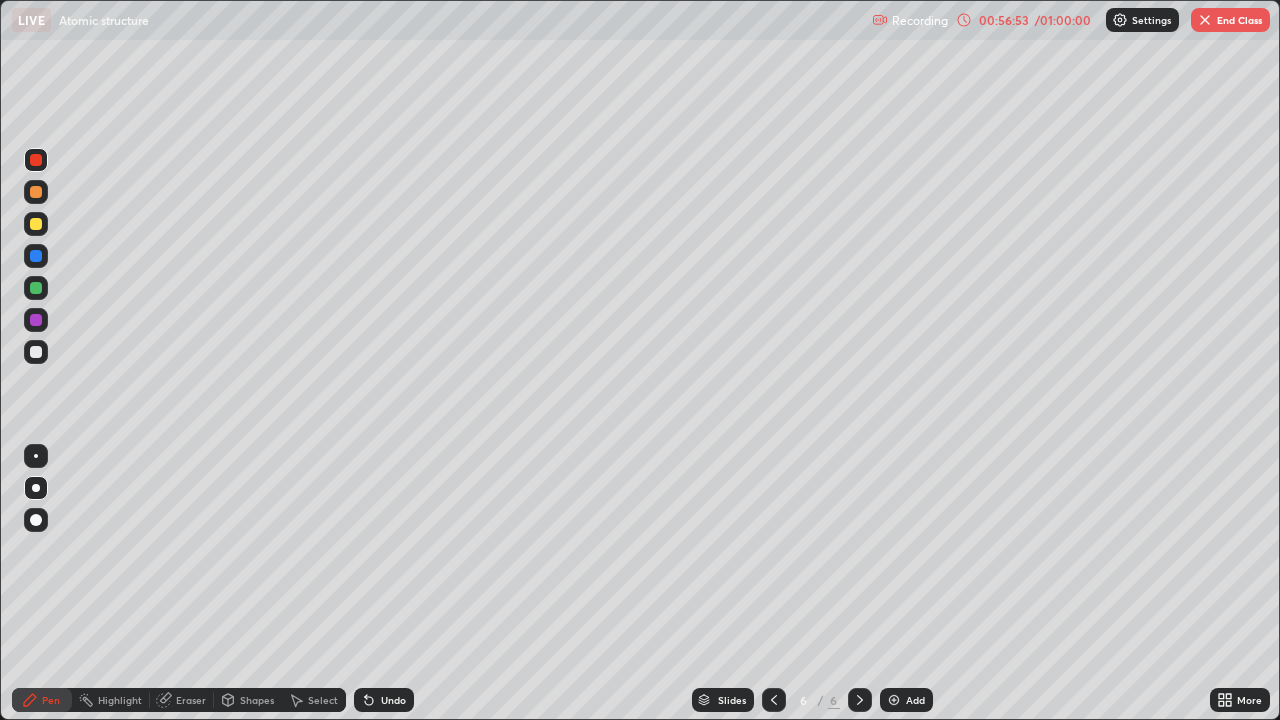 click on "Eraser" at bounding box center [191, 700] 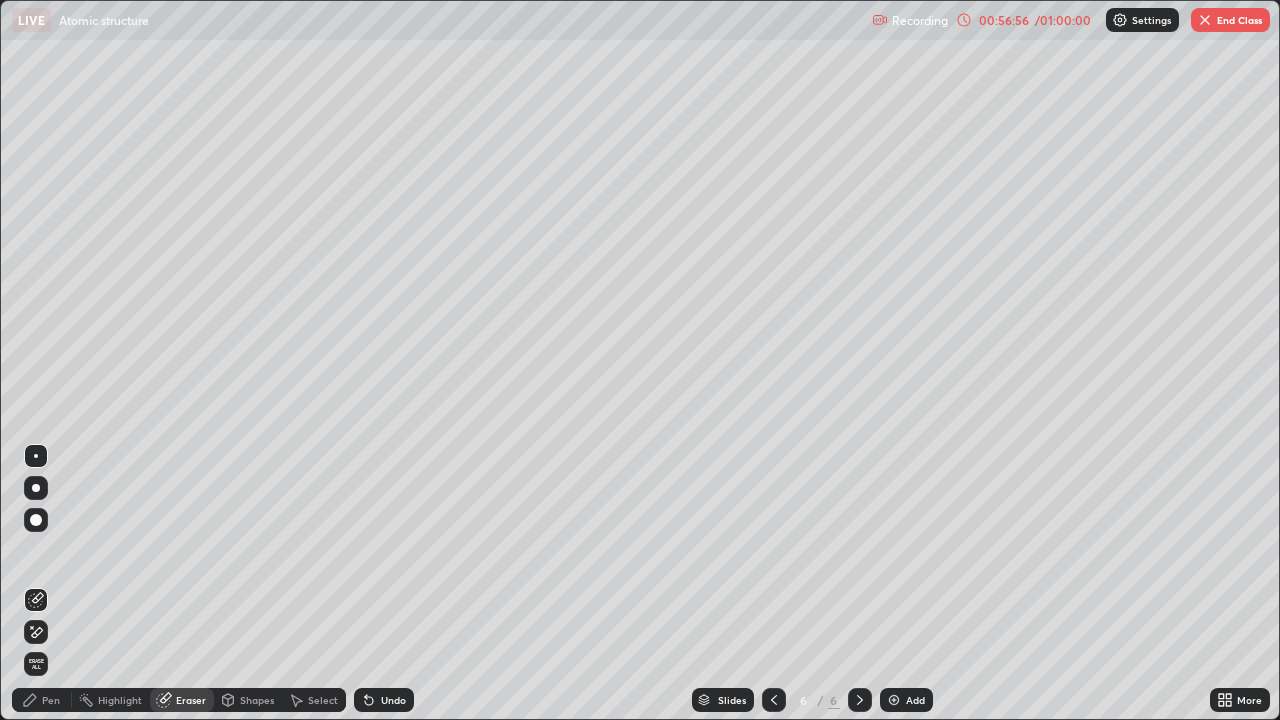 click on "Pen" at bounding box center [51, 700] 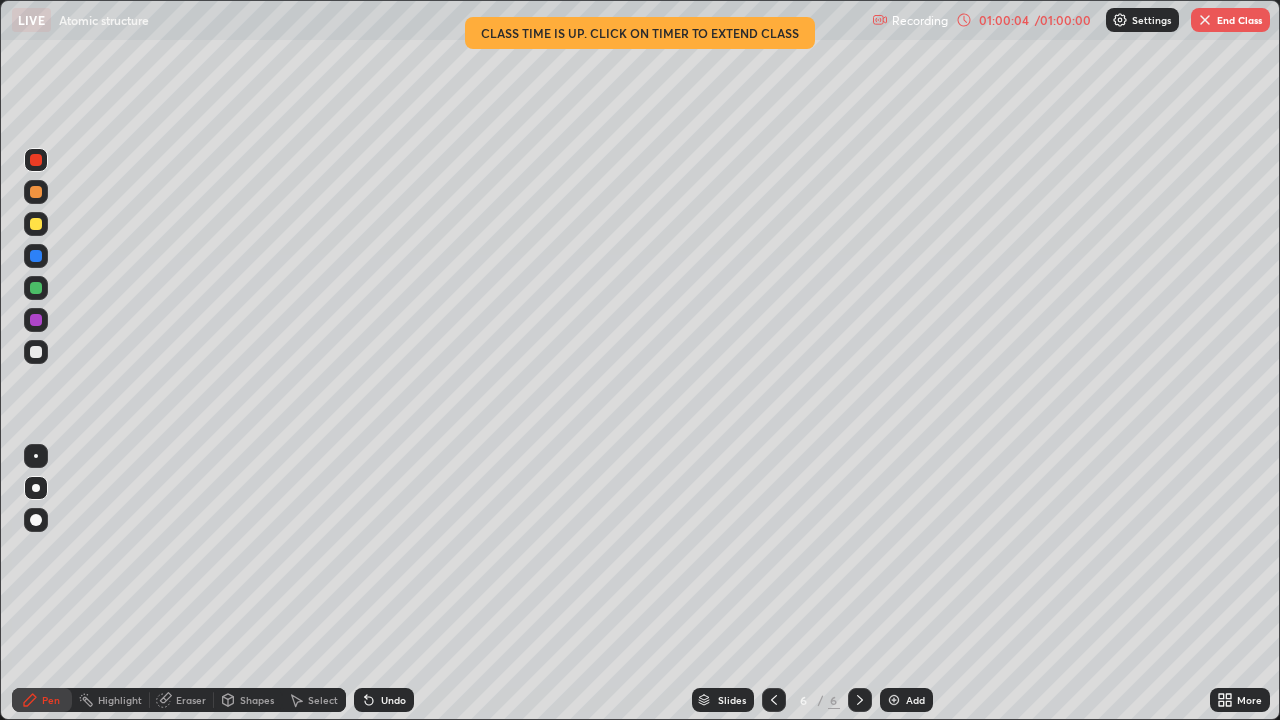 click on "01:00:04 /  01:00:00" at bounding box center [1025, 20] 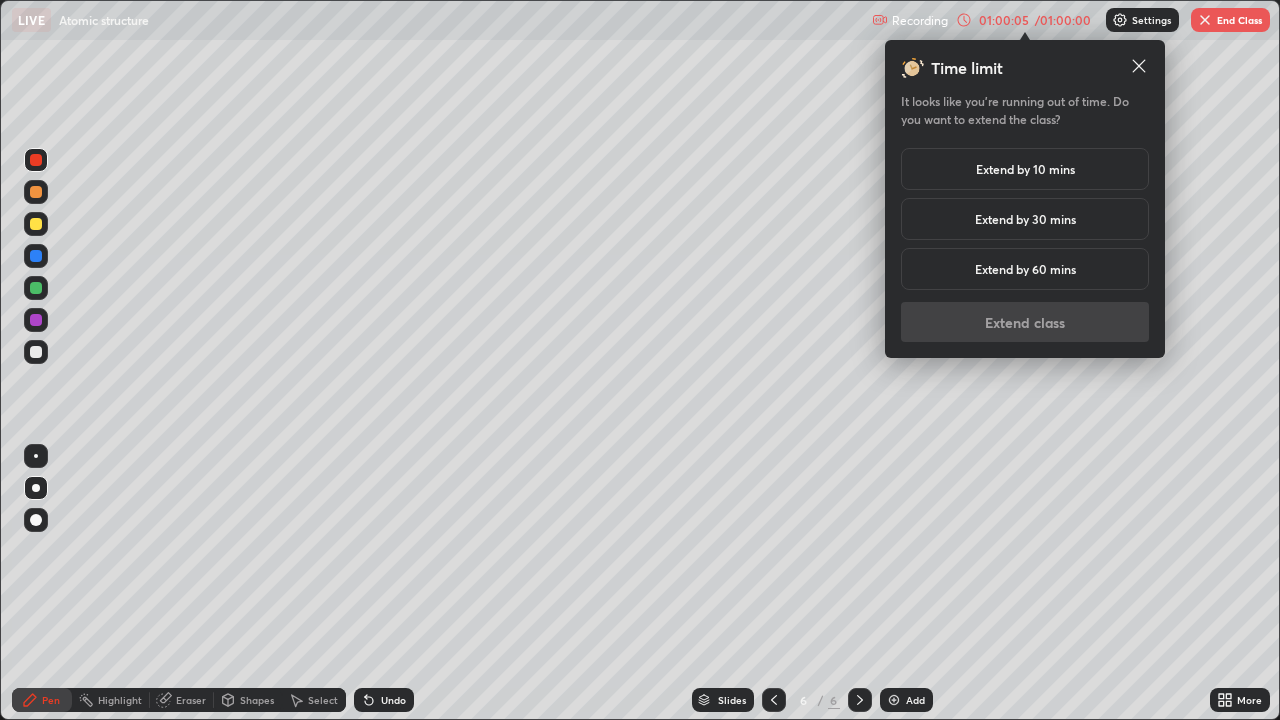 click on "Extend by 10 mins" at bounding box center [1025, 169] 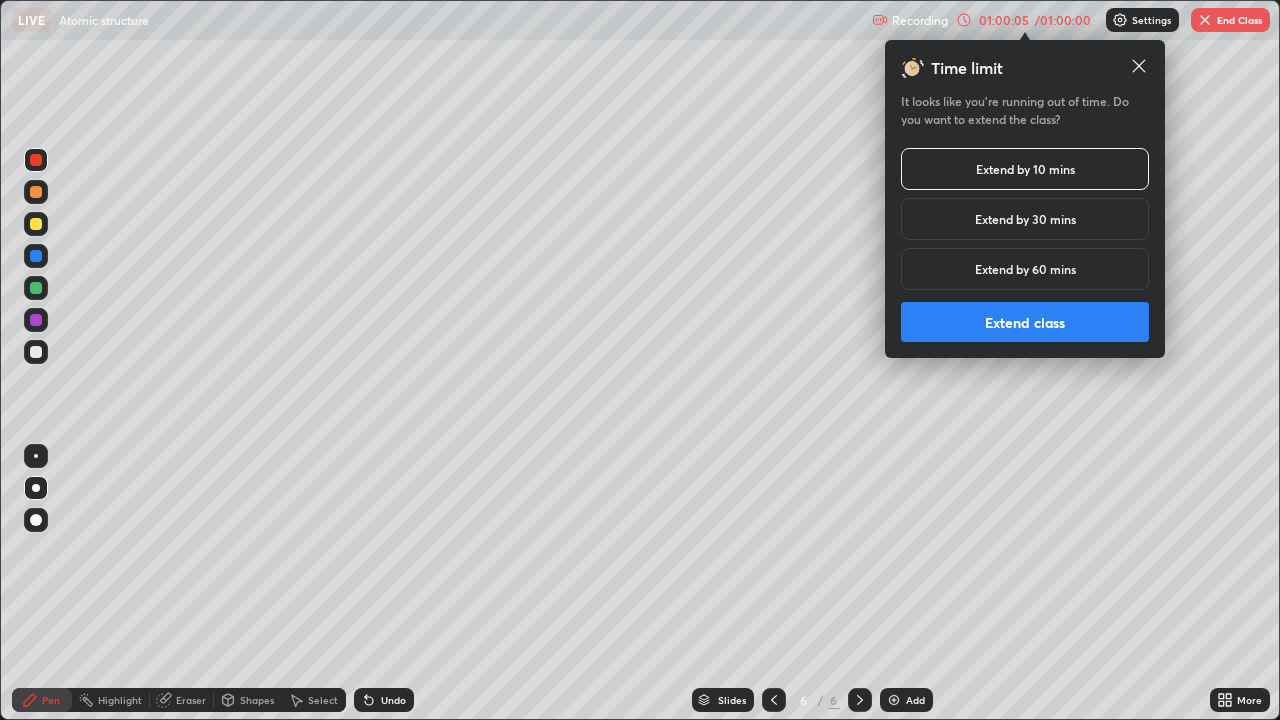 click on "Extend class" at bounding box center (1025, 322) 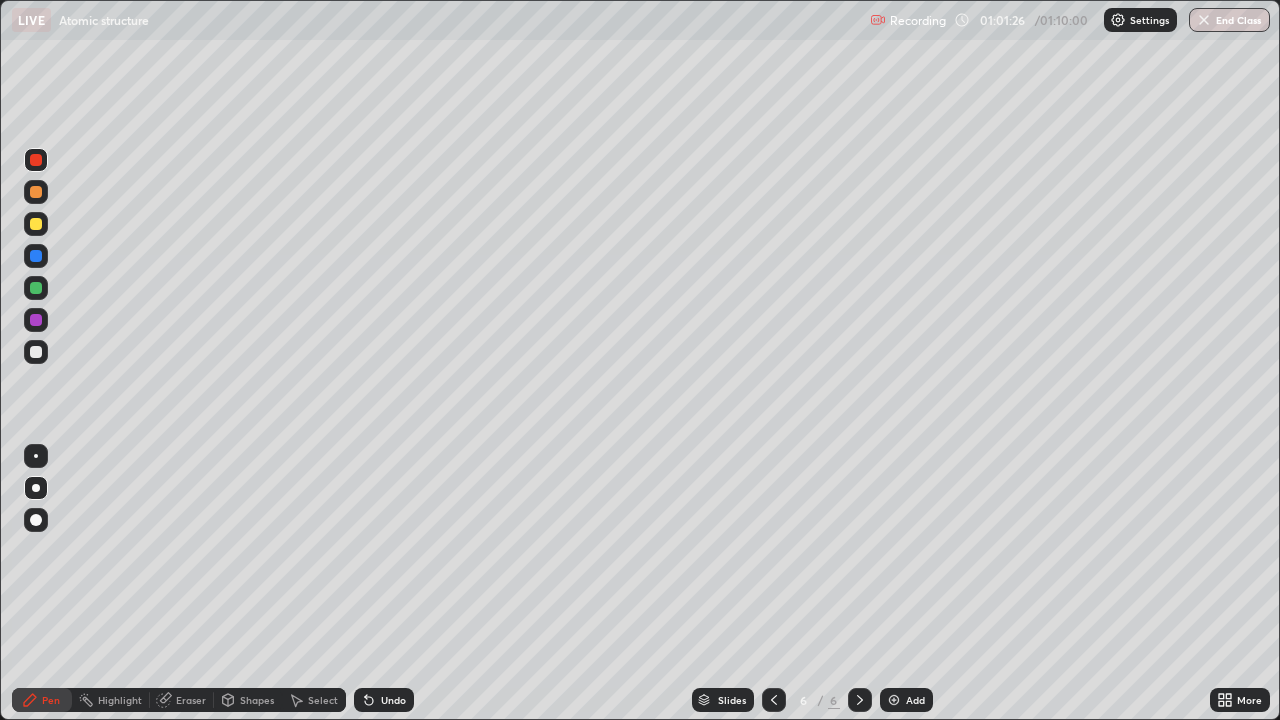click at bounding box center (894, 700) 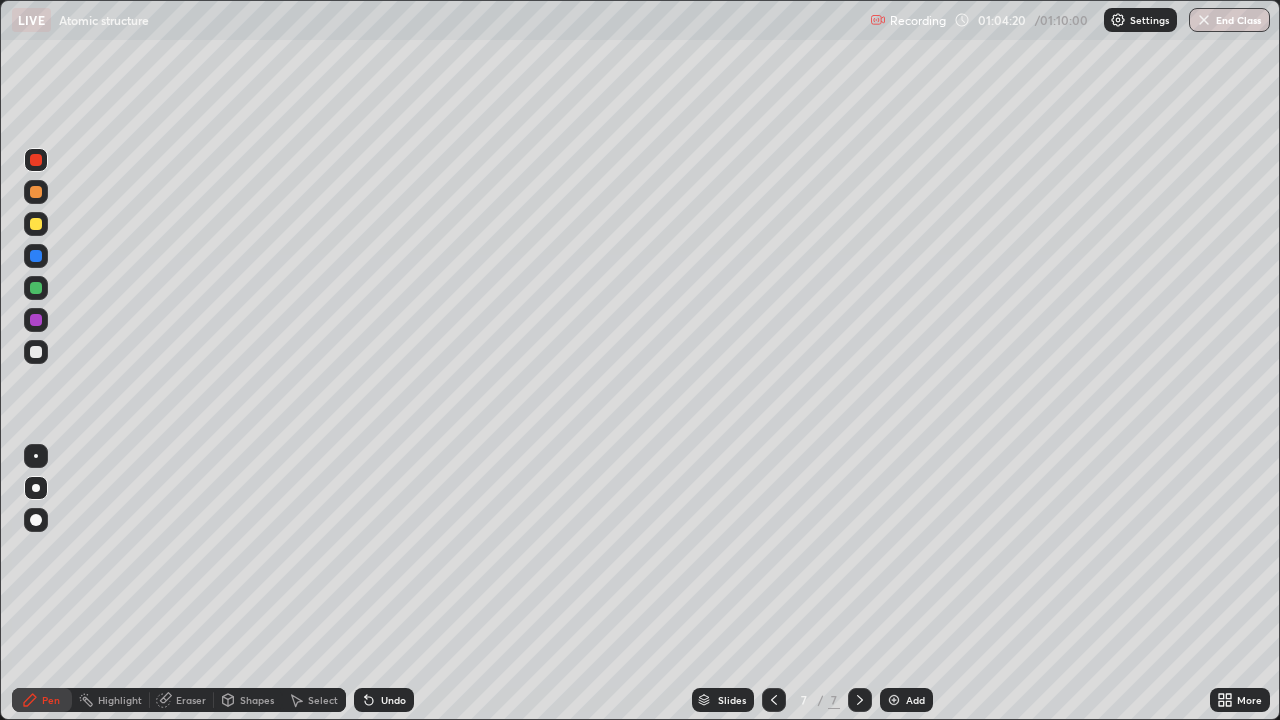 click at bounding box center (894, 700) 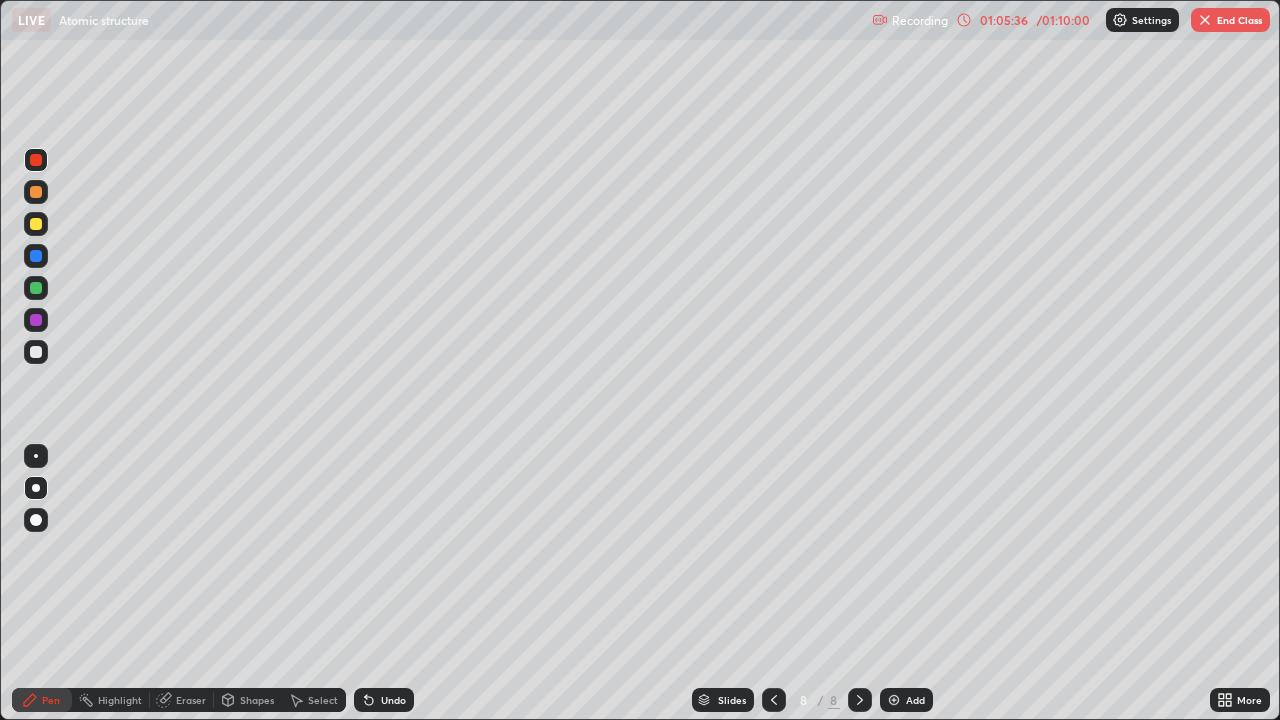 click on "Undo" at bounding box center (393, 700) 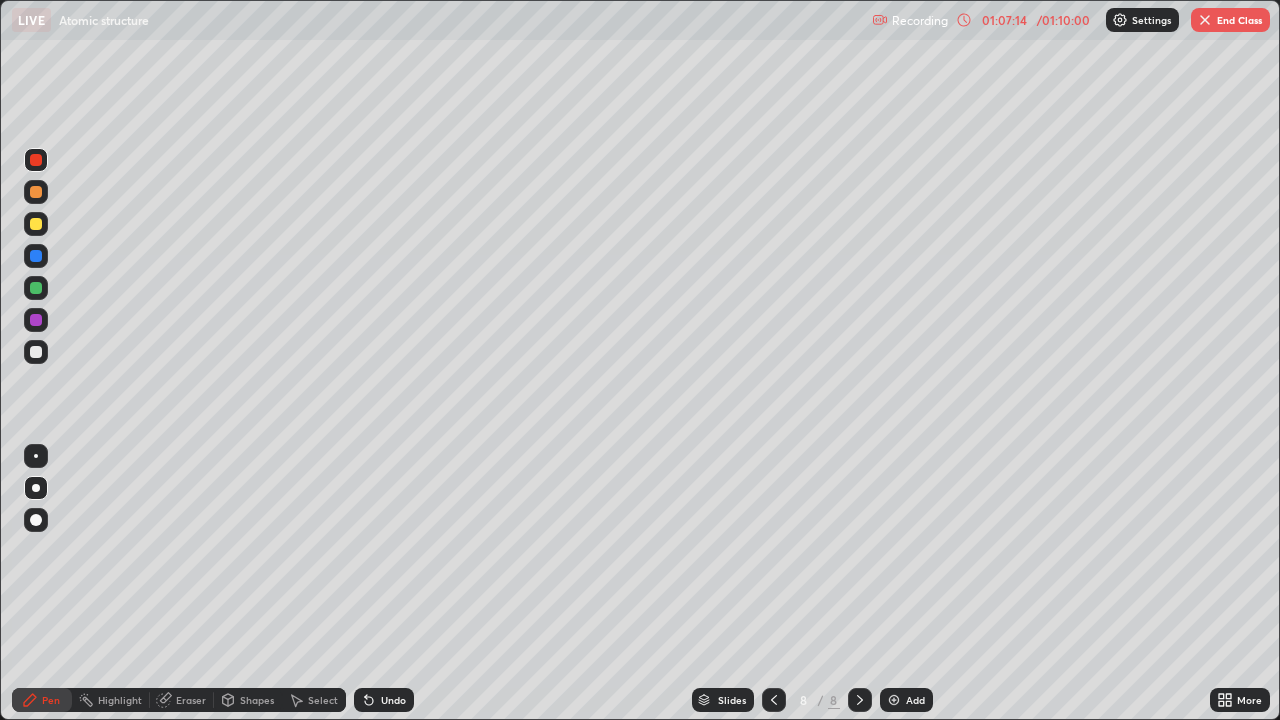 click on "Undo" at bounding box center [384, 700] 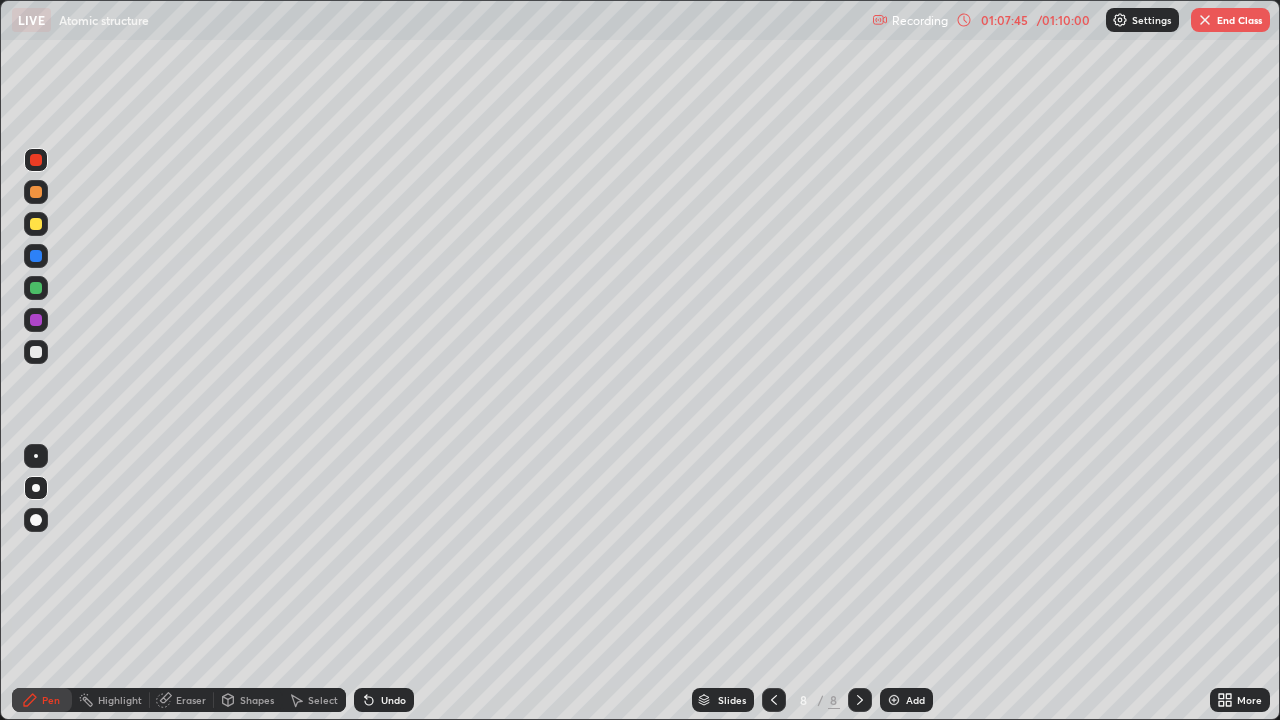 click on "Undo" at bounding box center (384, 700) 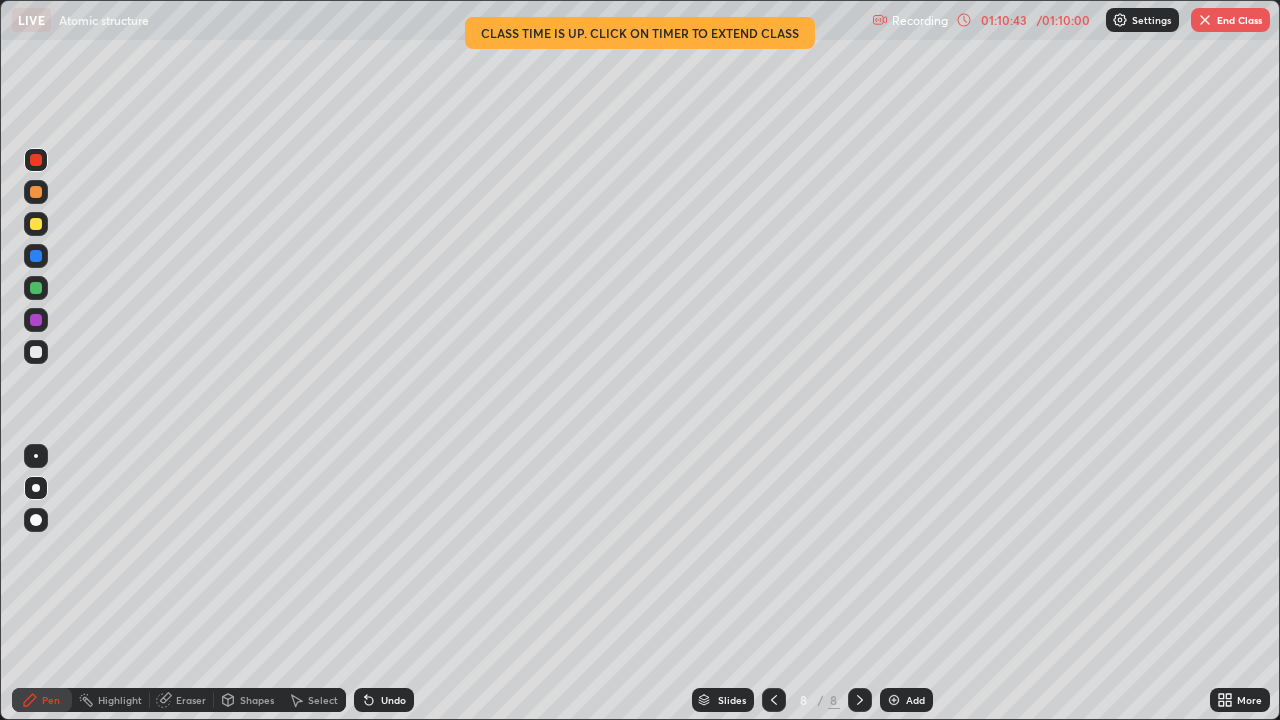 click on "01:10:43" at bounding box center (1004, 20) 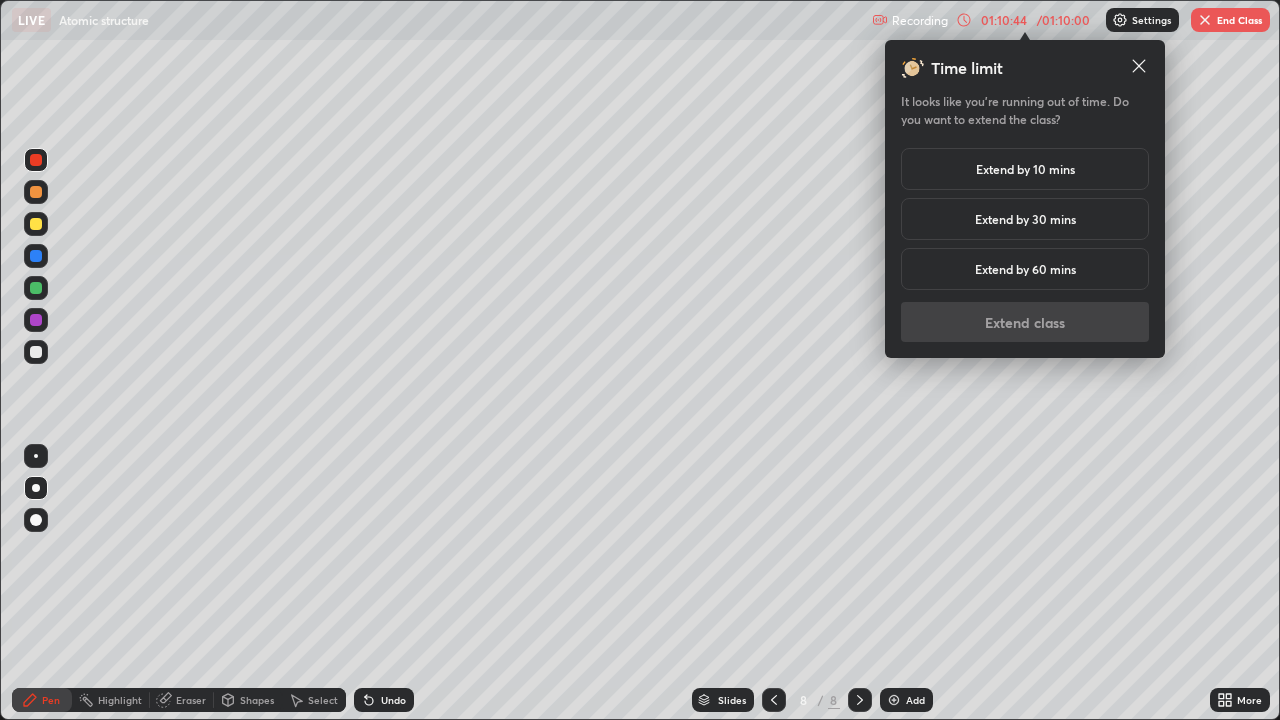 click on "Extend by 10 mins" at bounding box center [1025, 169] 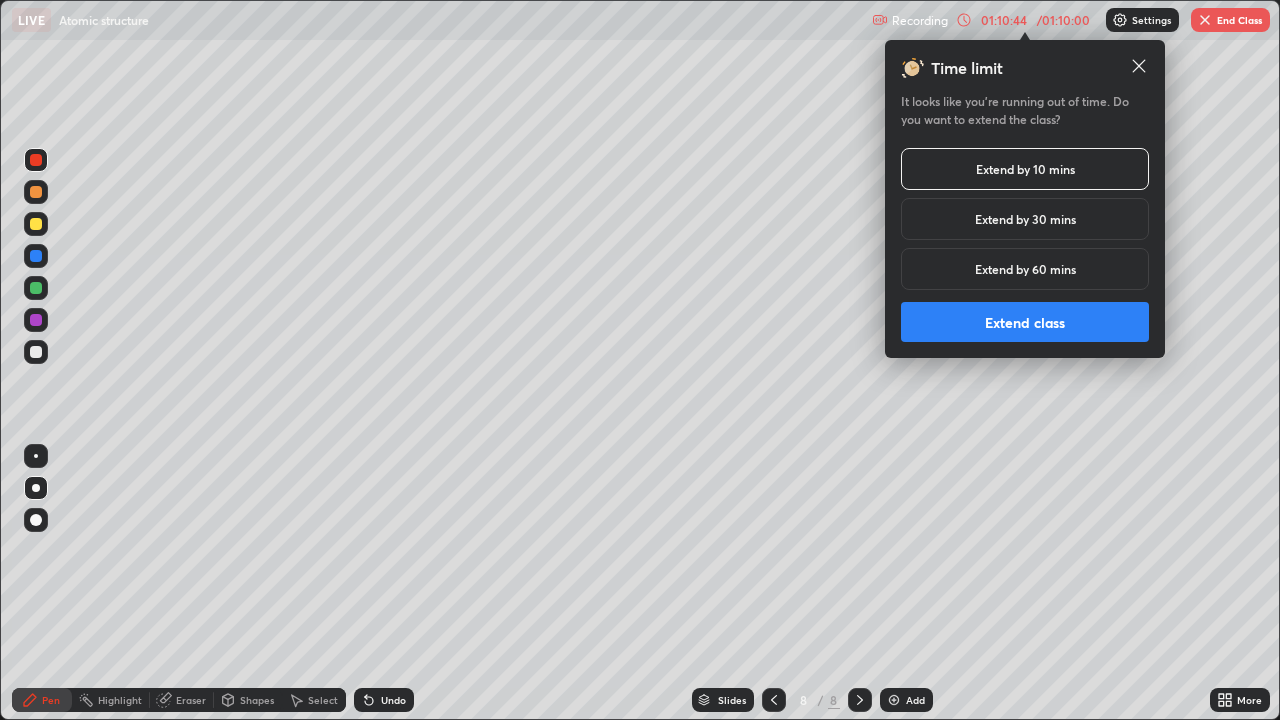 click on "Extend class" at bounding box center [1025, 322] 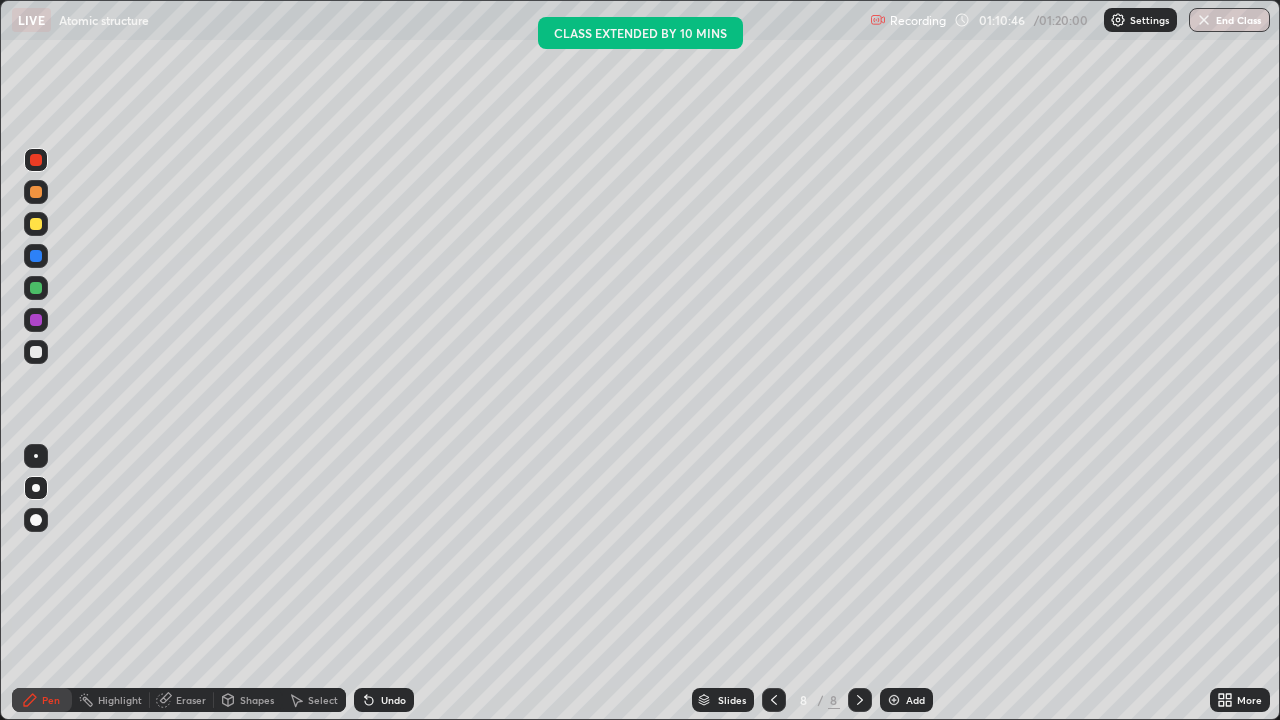 click at bounding box center [894, 700] 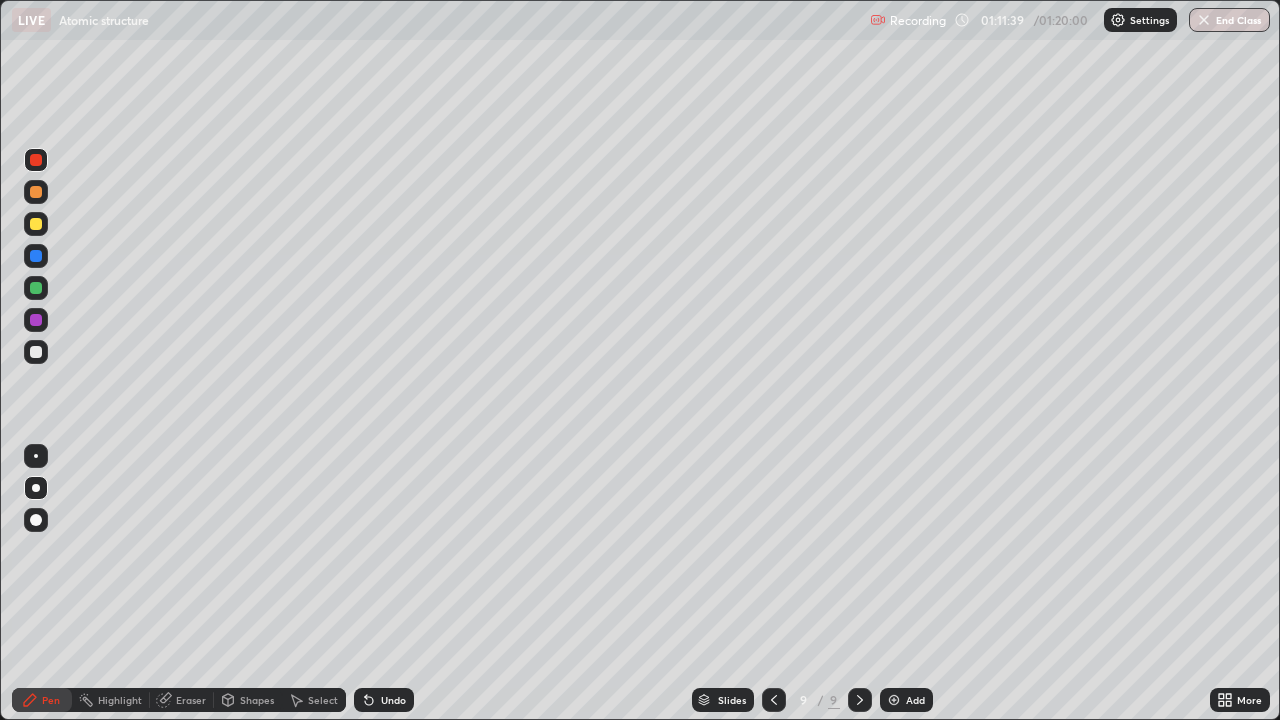 click on "Undo" at bounding box center [384, 700] 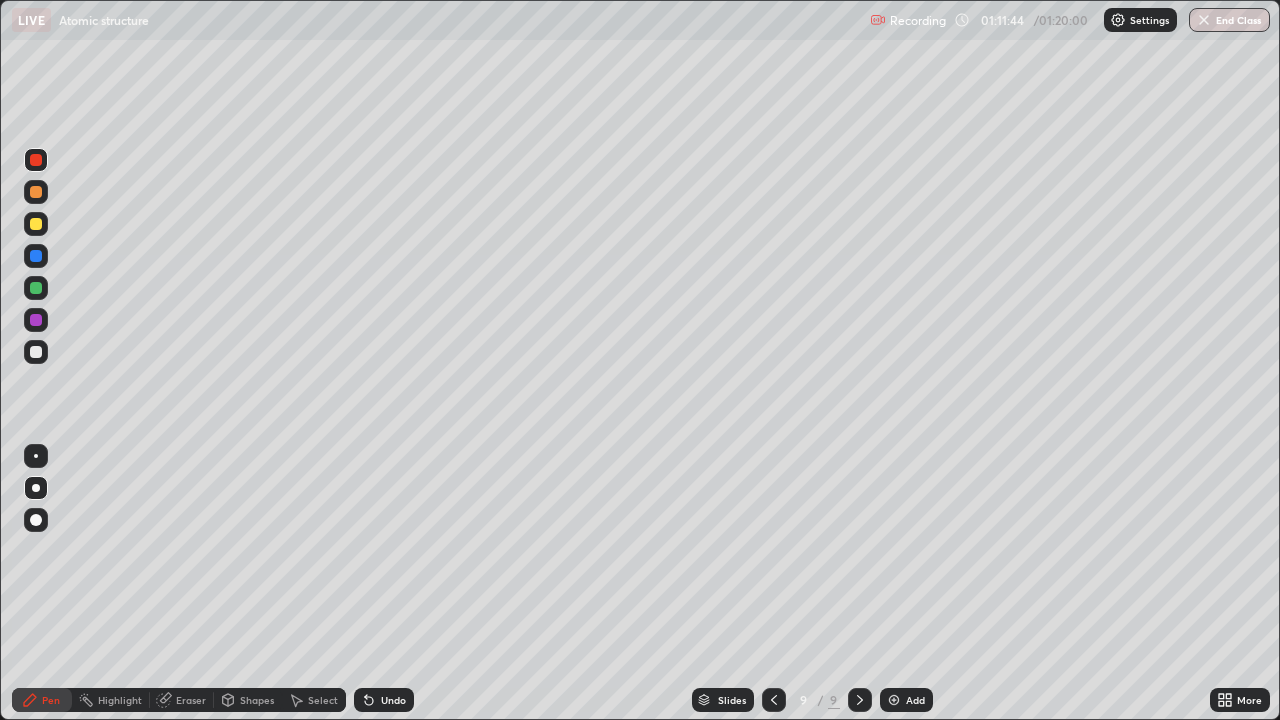 click on "Undo" at bounding box center (393, 700) 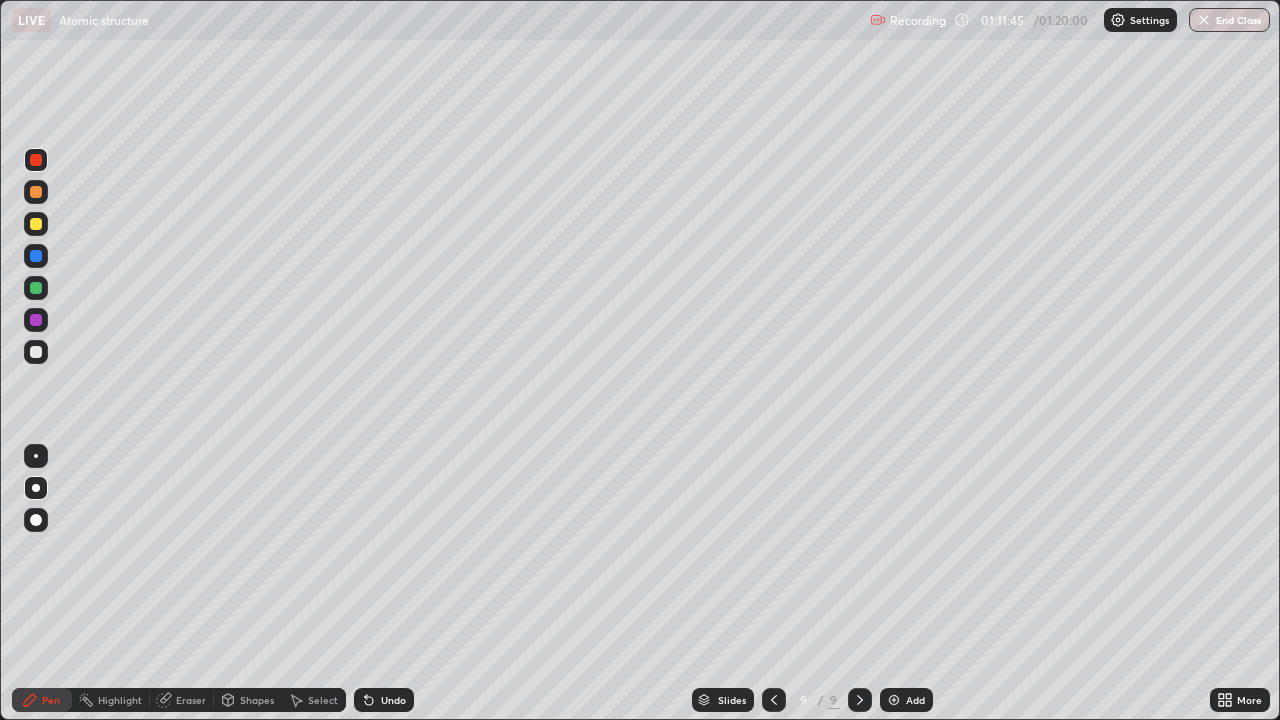 click on "Undo" at bounding box center [393, 700] 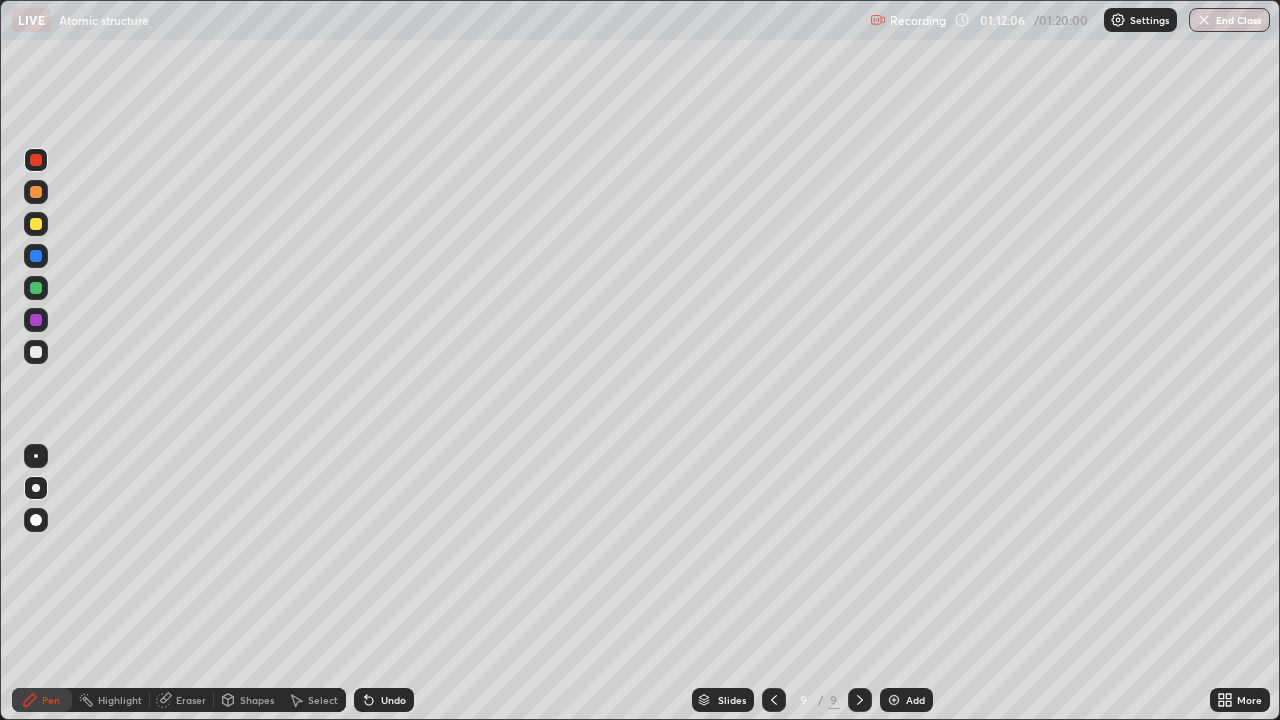click 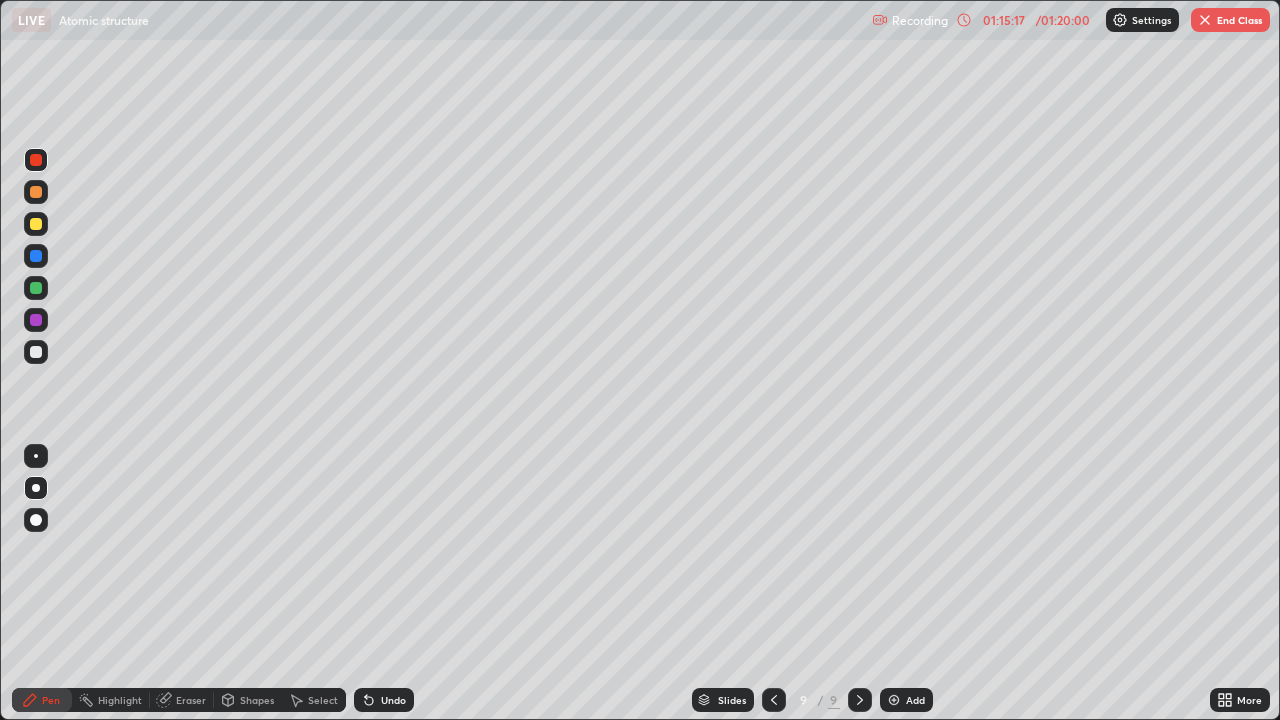click on "Undo" at bounding box center (393, 700) 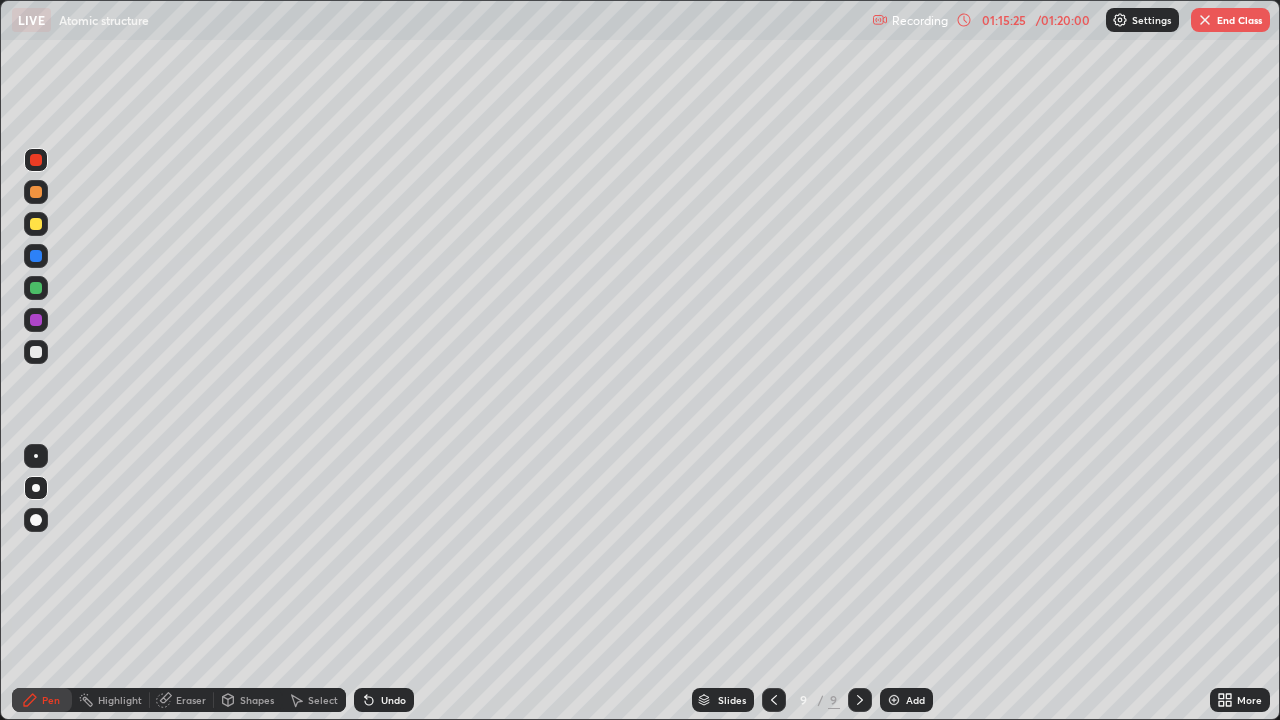 click on "Undo" at bounding box center (393, 700) 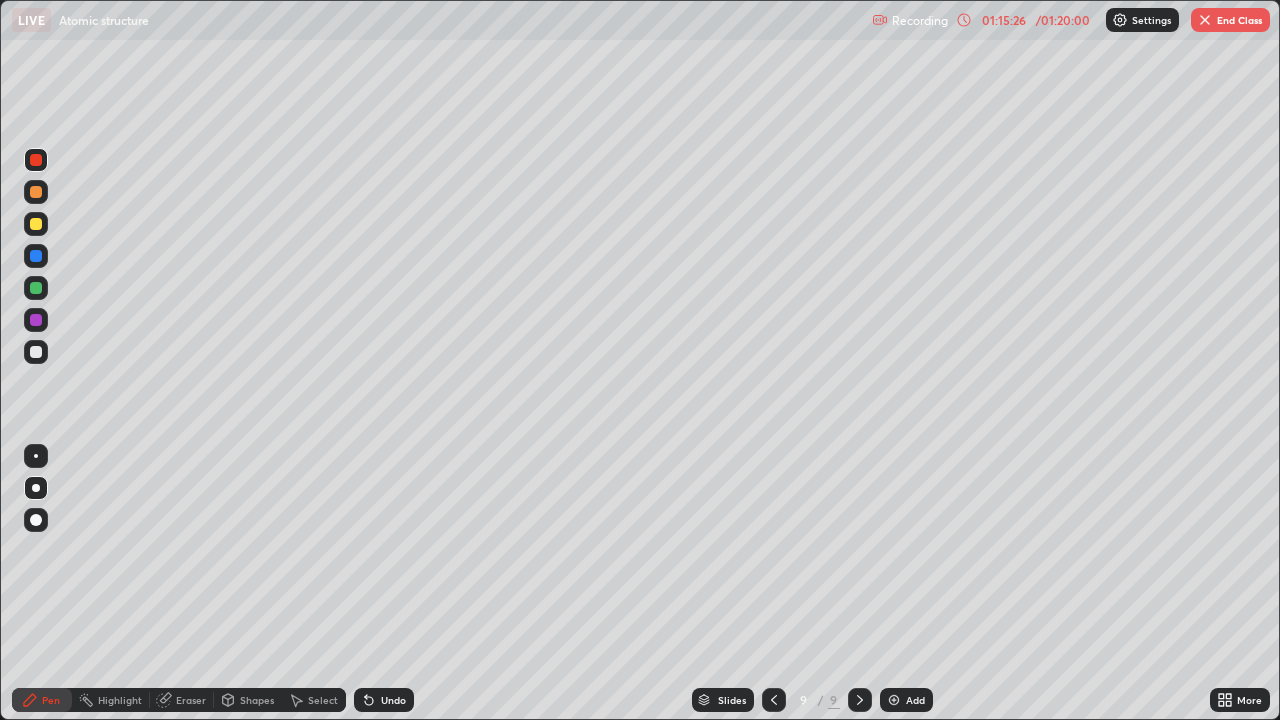 click on "Undo" at bounding box center [393, 700] 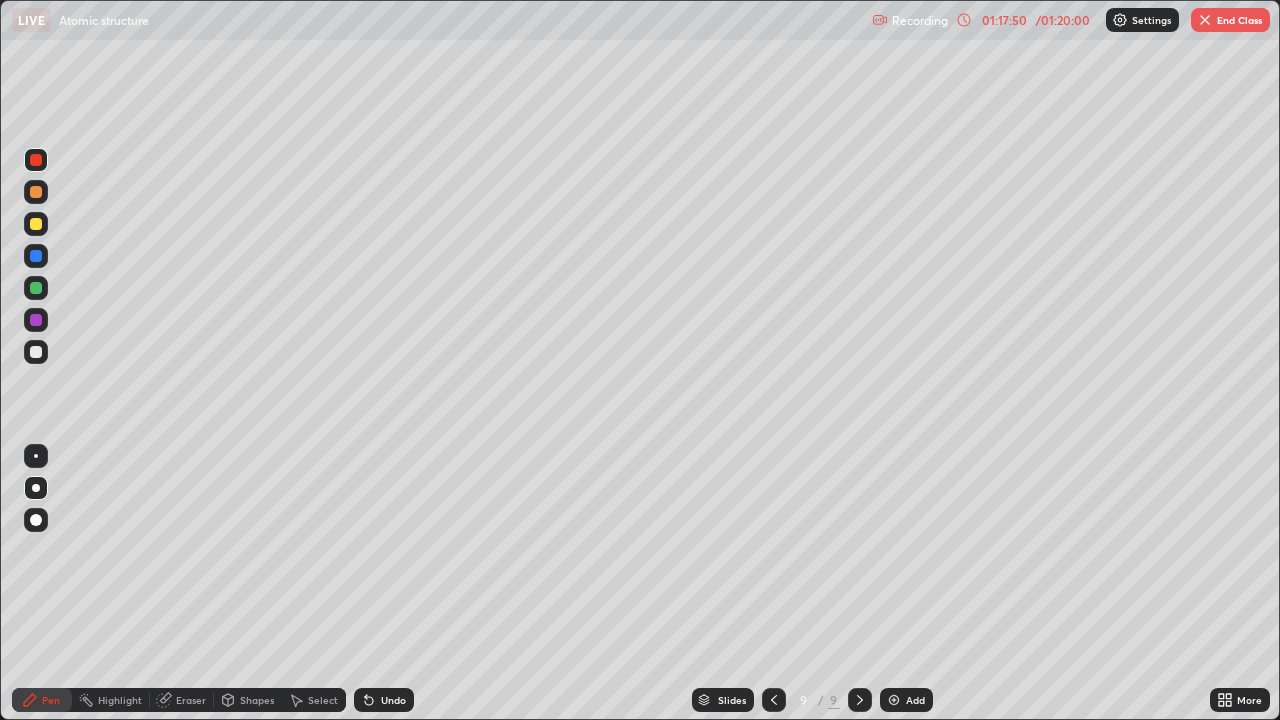 click at bounding box center (1205, 20) 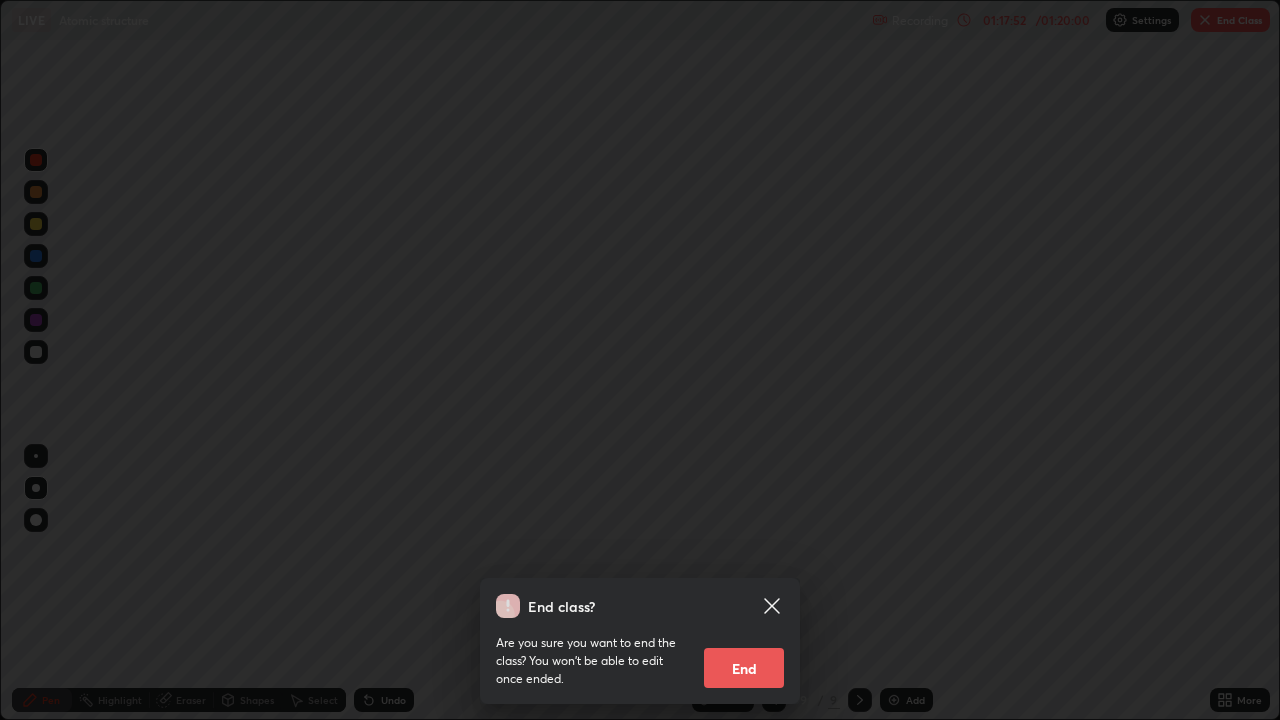 click on "End" at bounding box center [744, 668] 